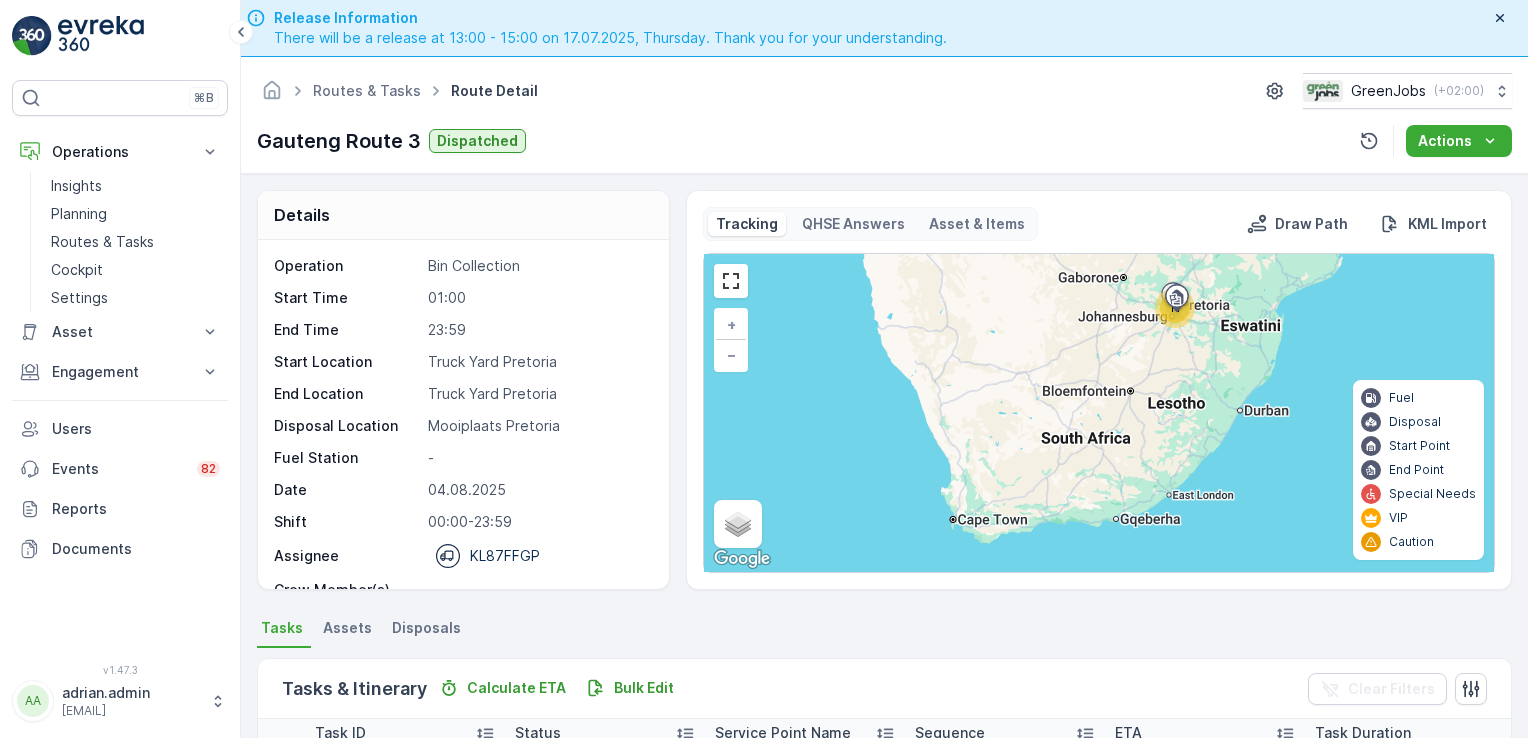 scroll, scrollTop: 0, scrollLeft: 0, axis: both 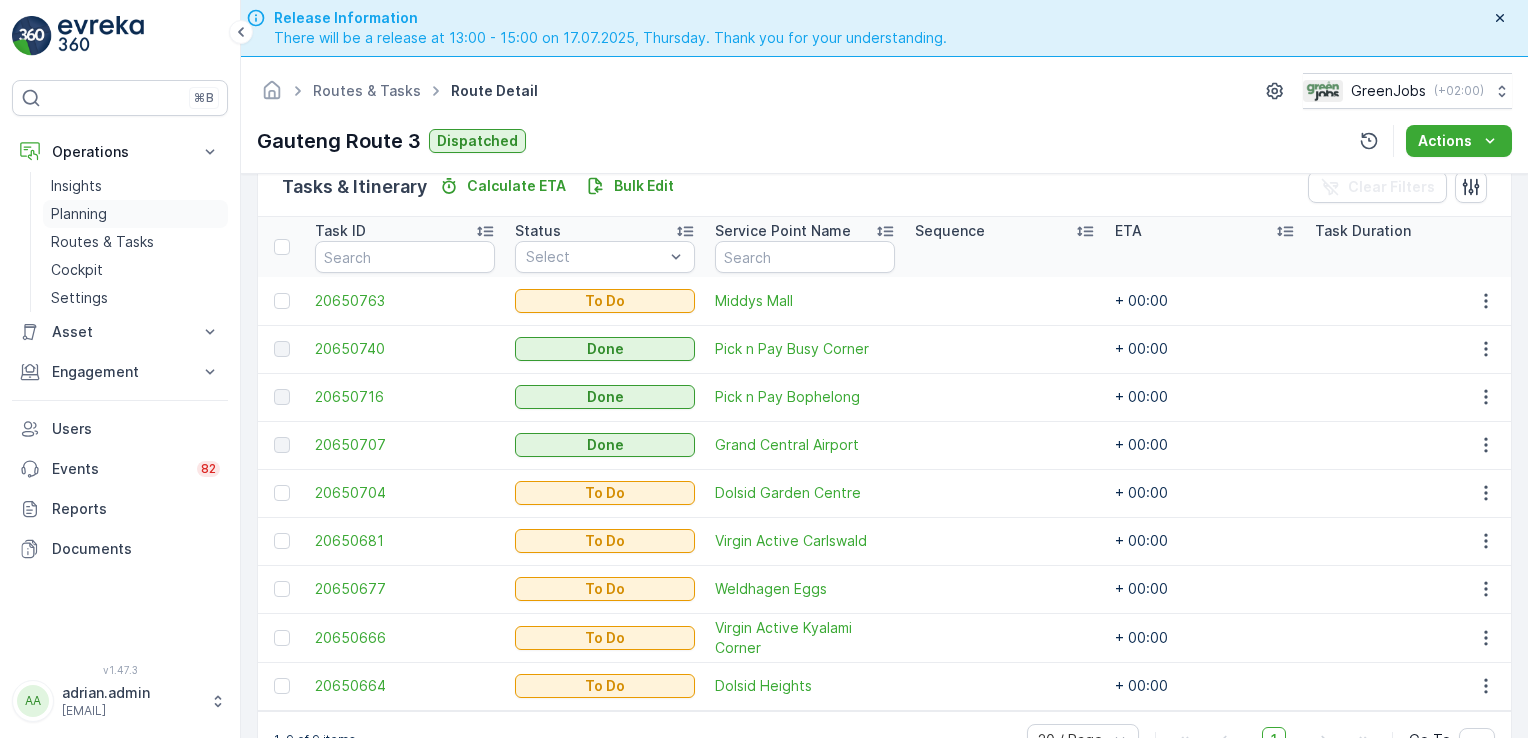 click on "Planning" at bounding box center (79, 214) 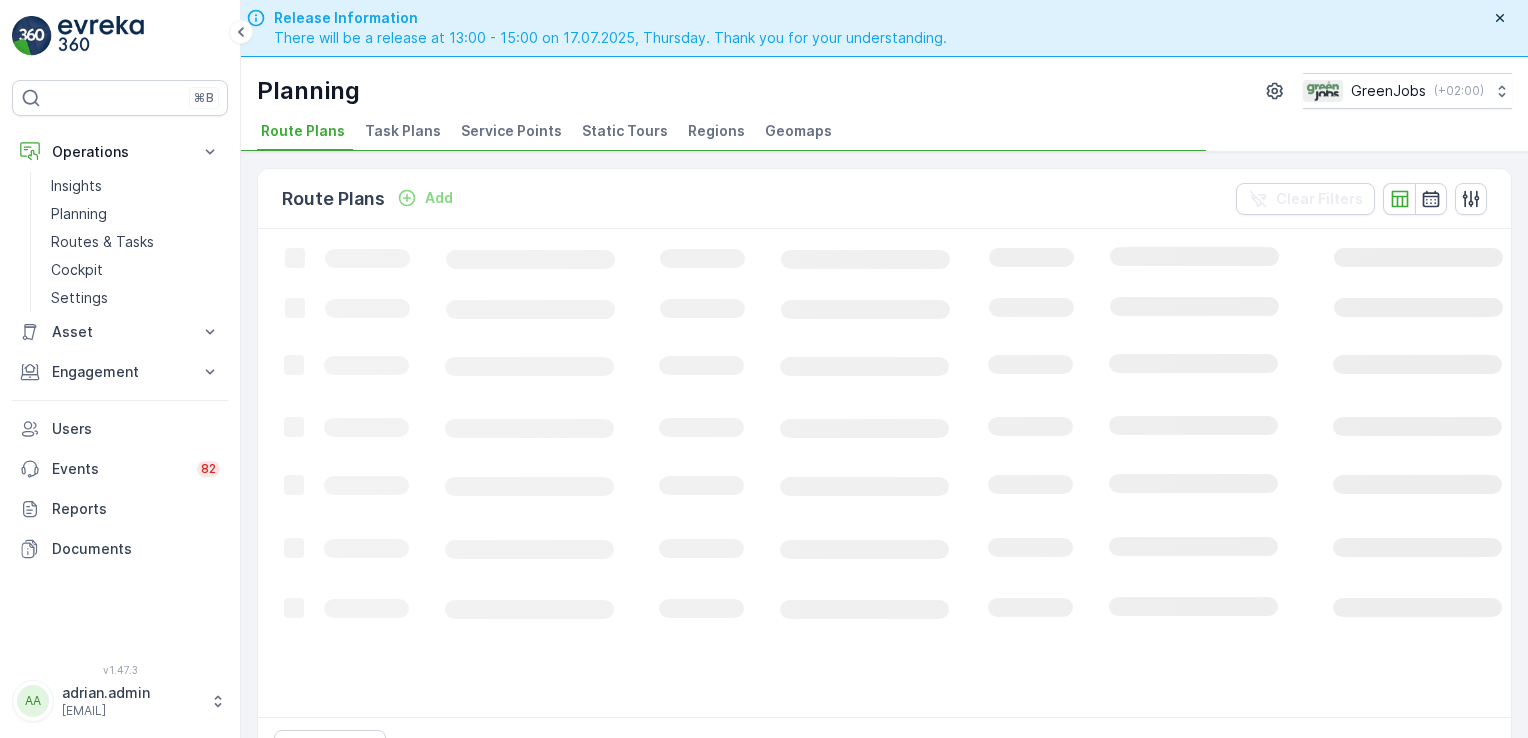 click on "Task Plans" at bounding box center [403, 131] 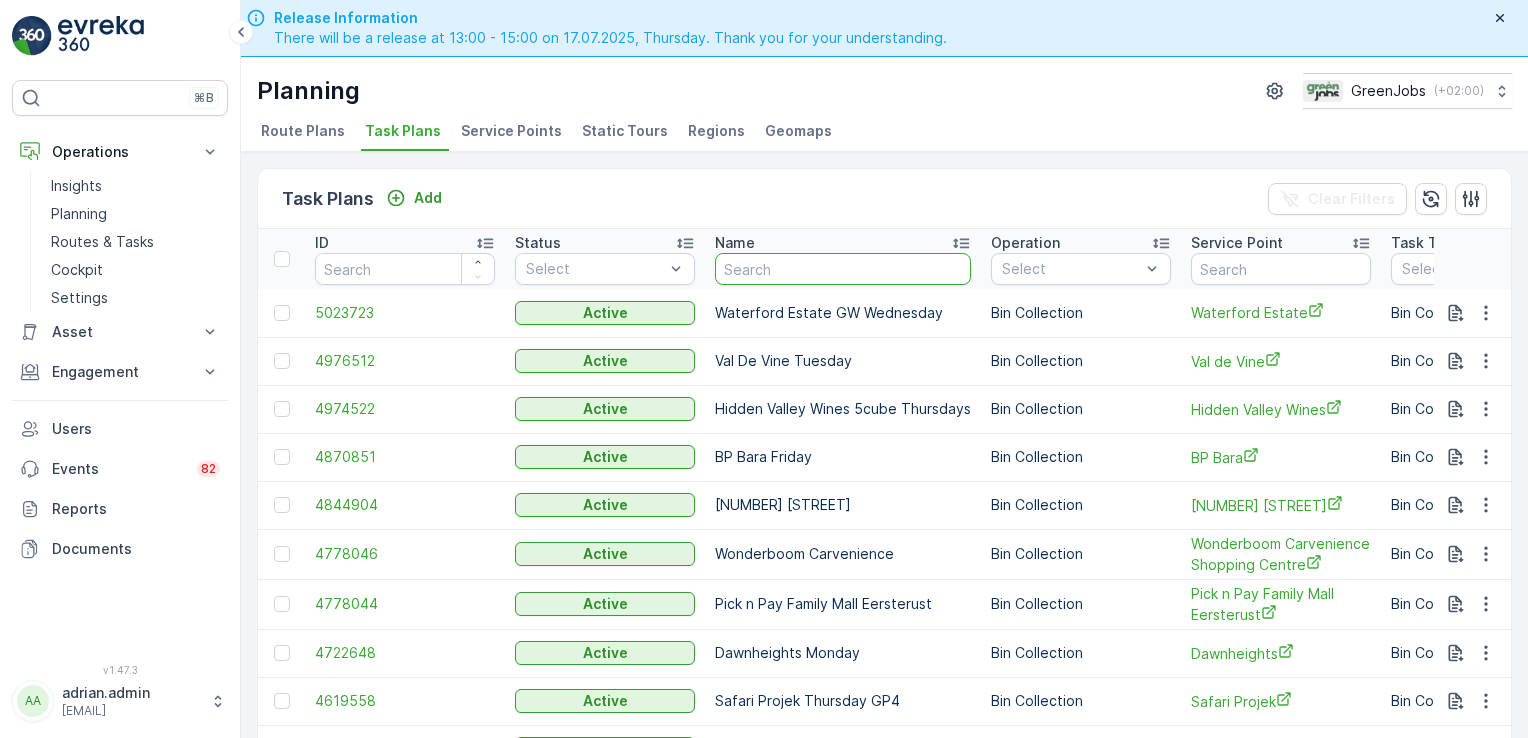 click at bounding box center [843, 269] 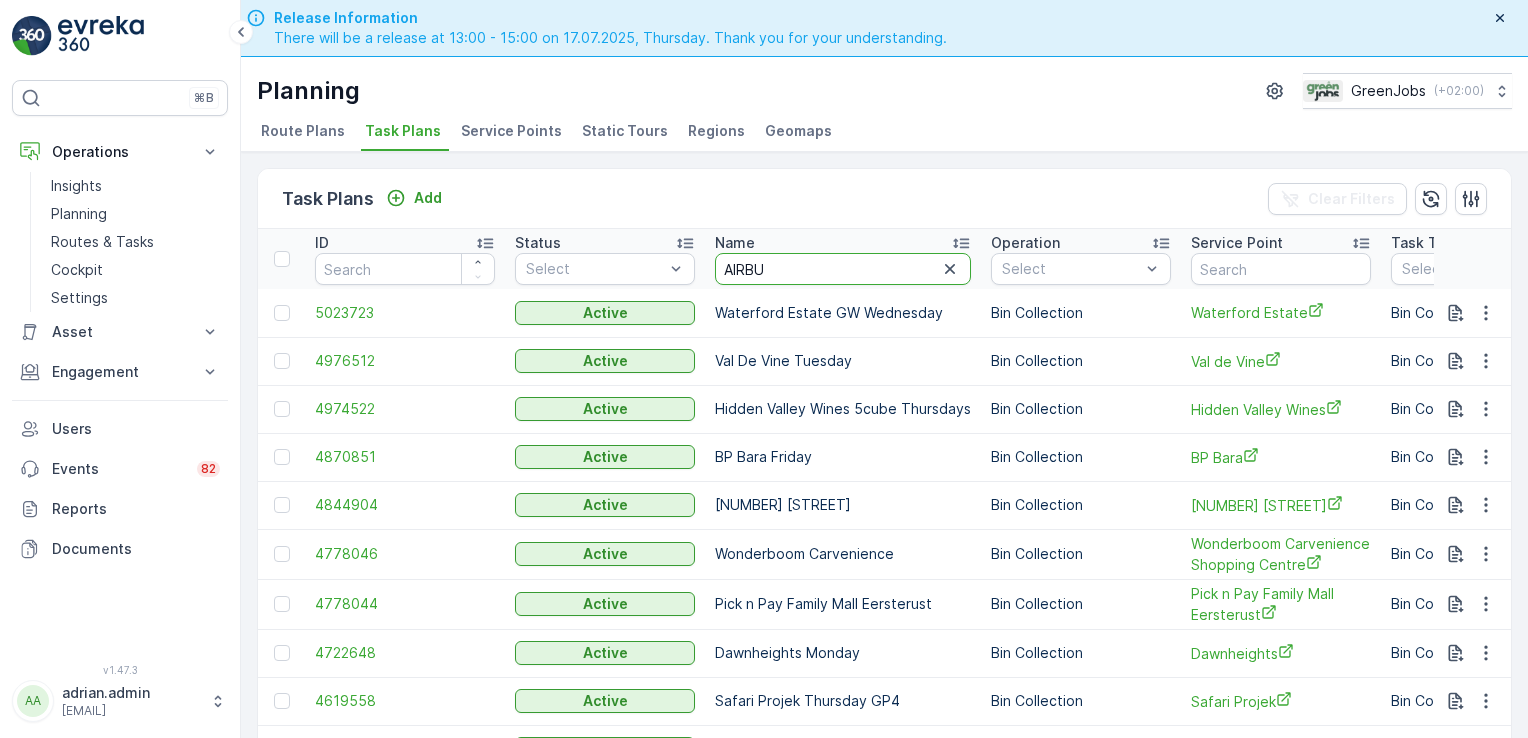 type on "AIRBUS" 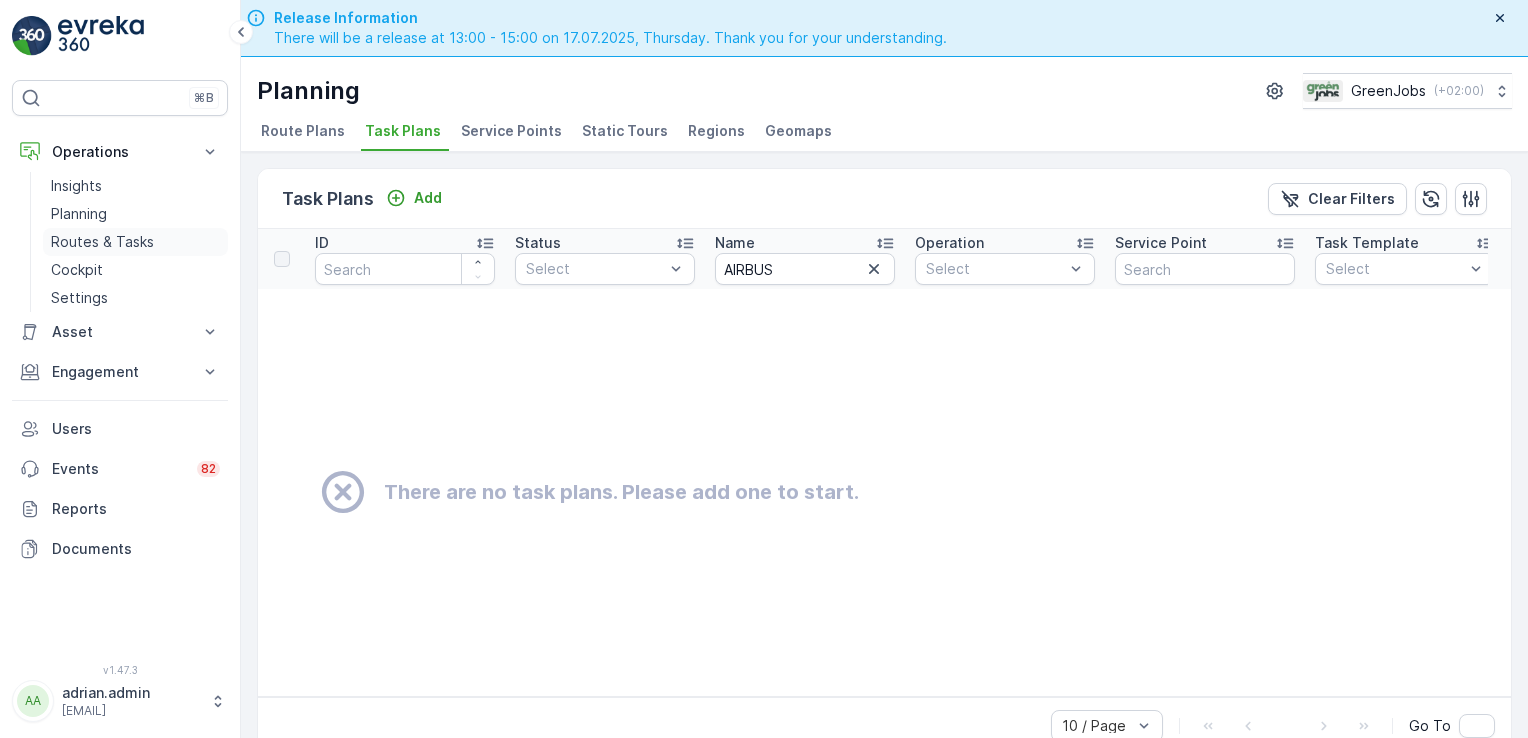 click on "Routes & Tasks" at bounding box center (102, 242) 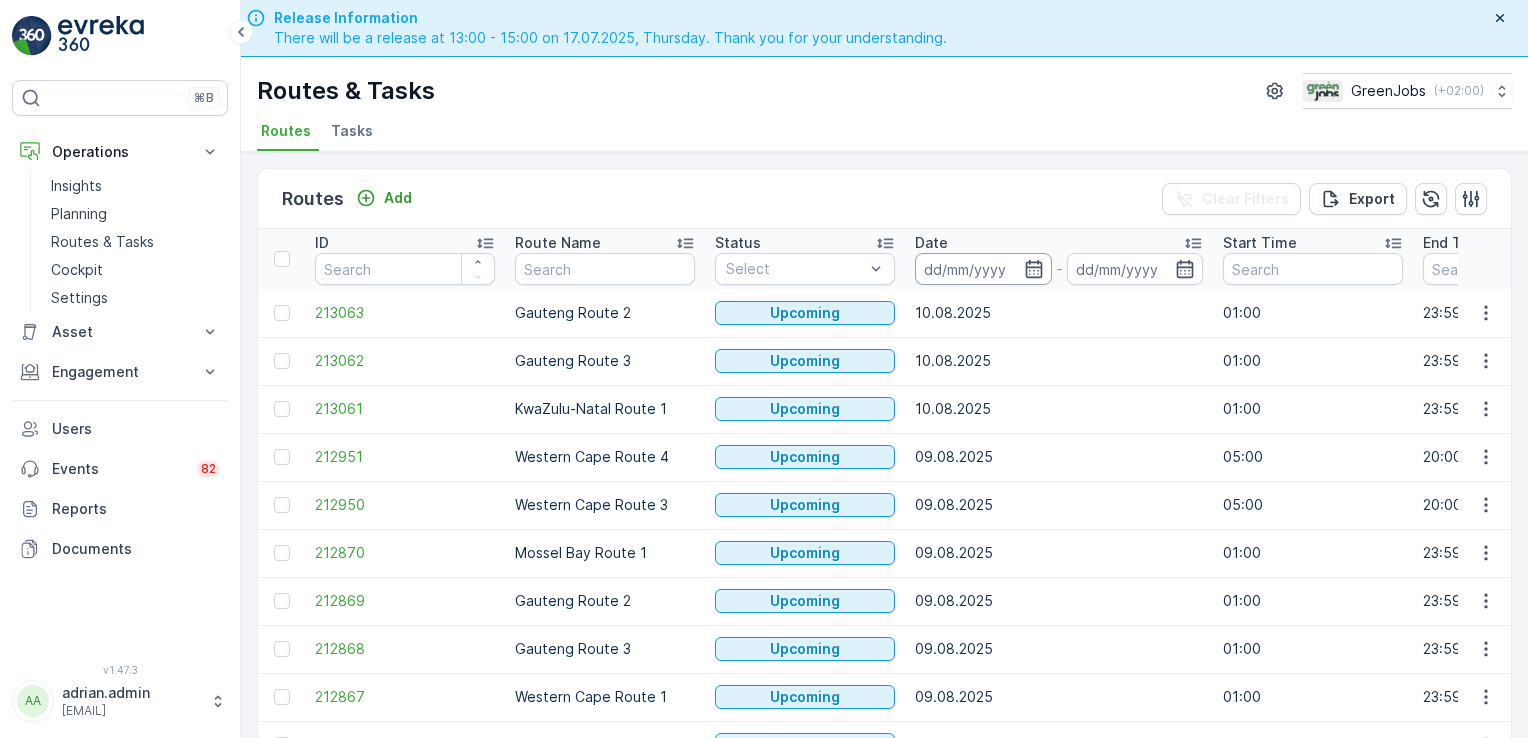 click at bounding box center (983, 269) 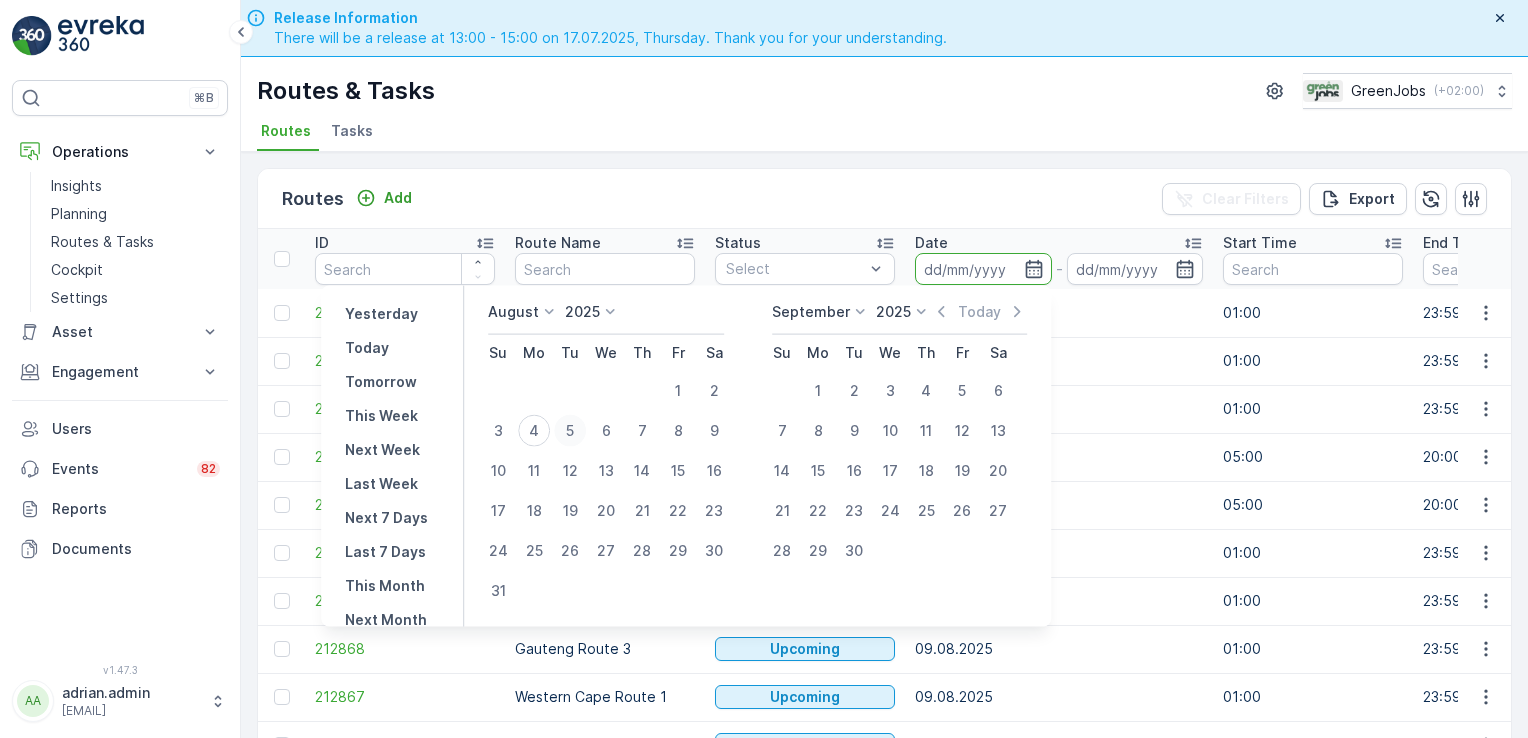 click on "5" at bounding box center (570, 431) 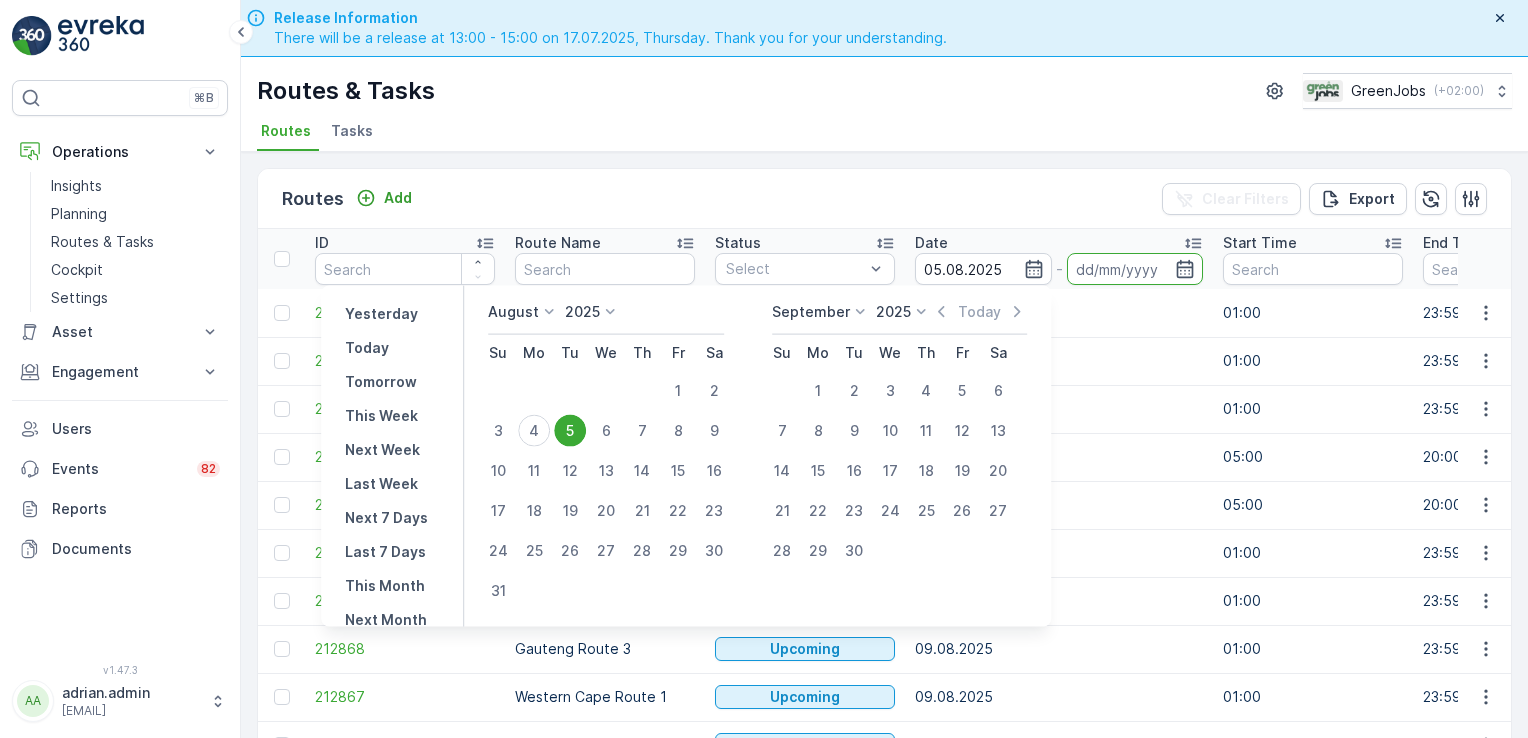 click on "5" at bounding box center (570, 431) 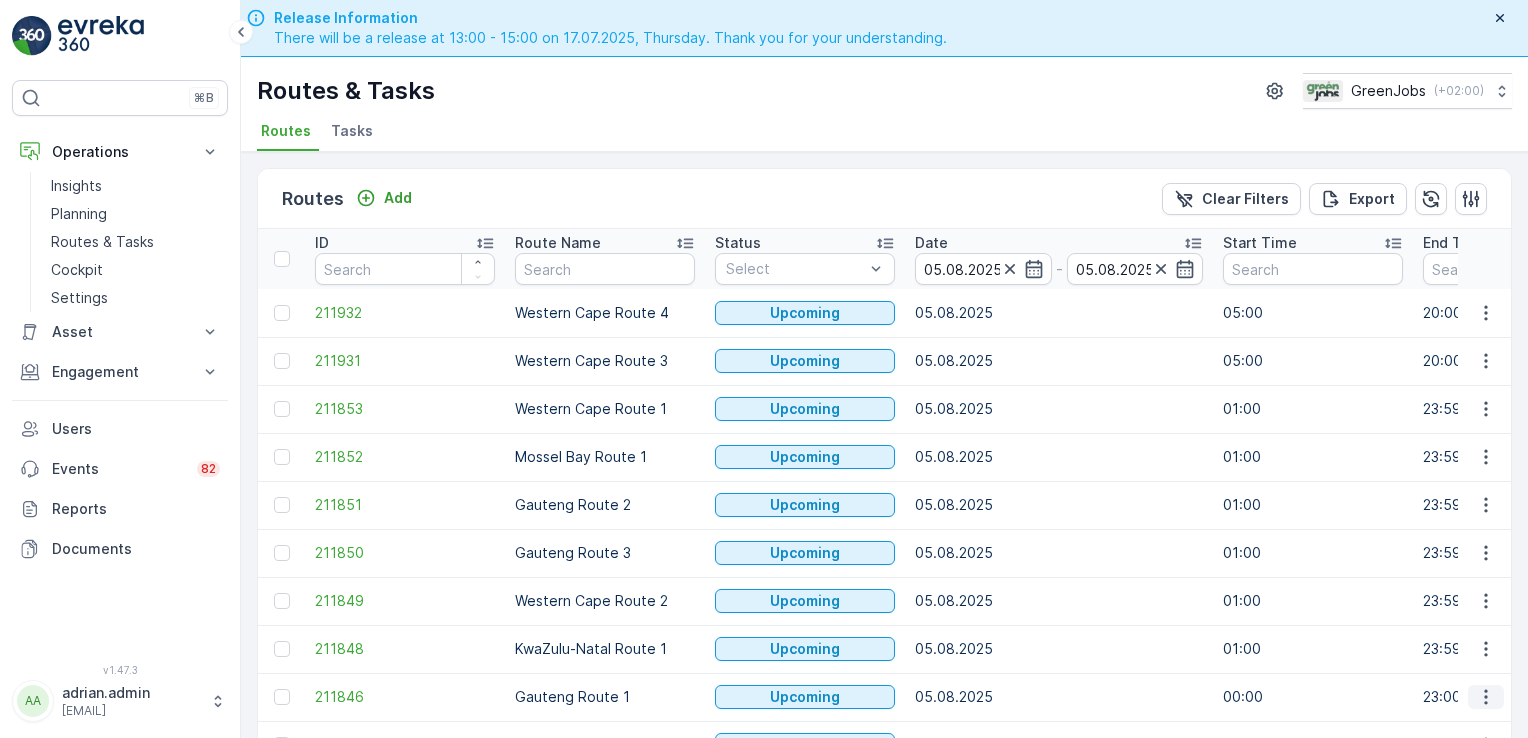 click 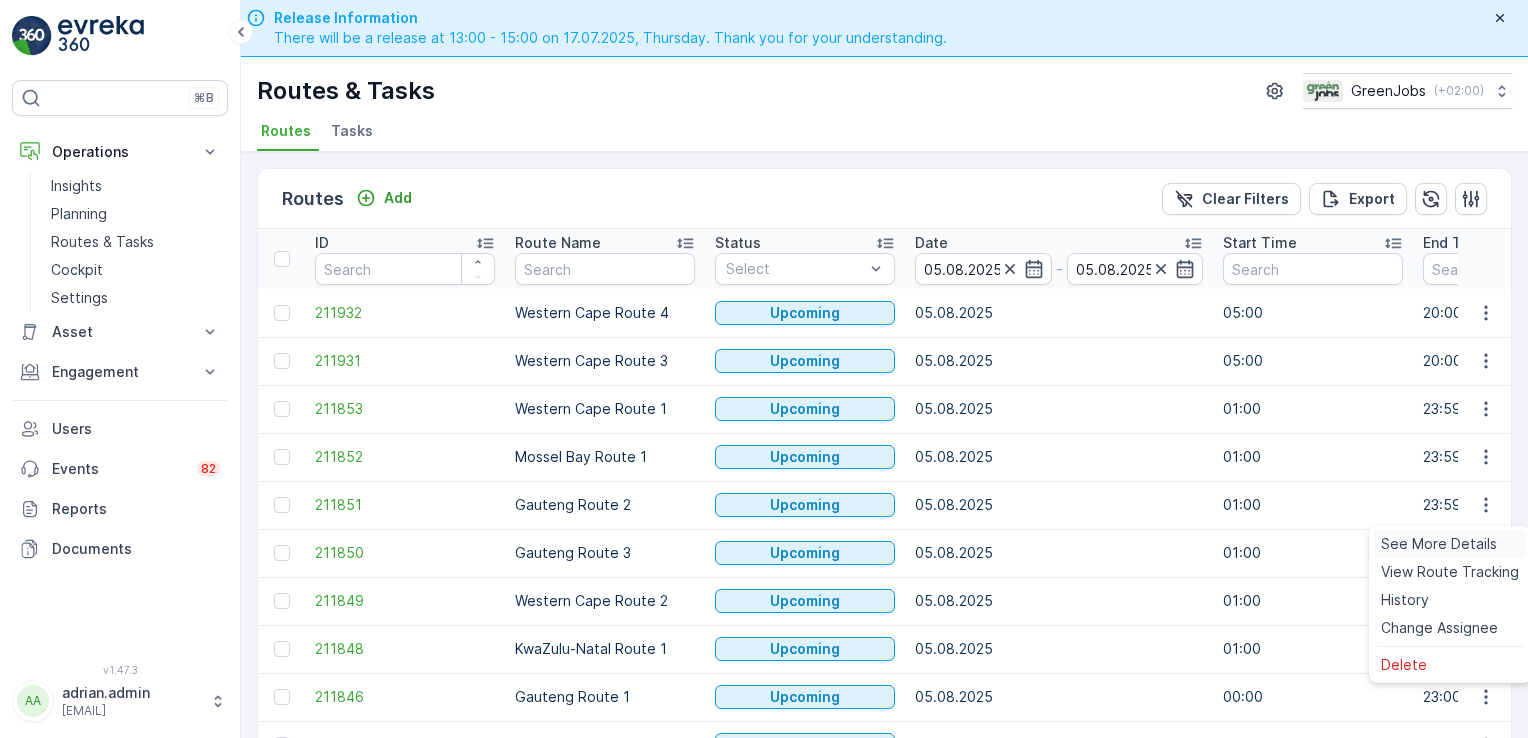click on "See More Details" at bounding box center (1439, 544) 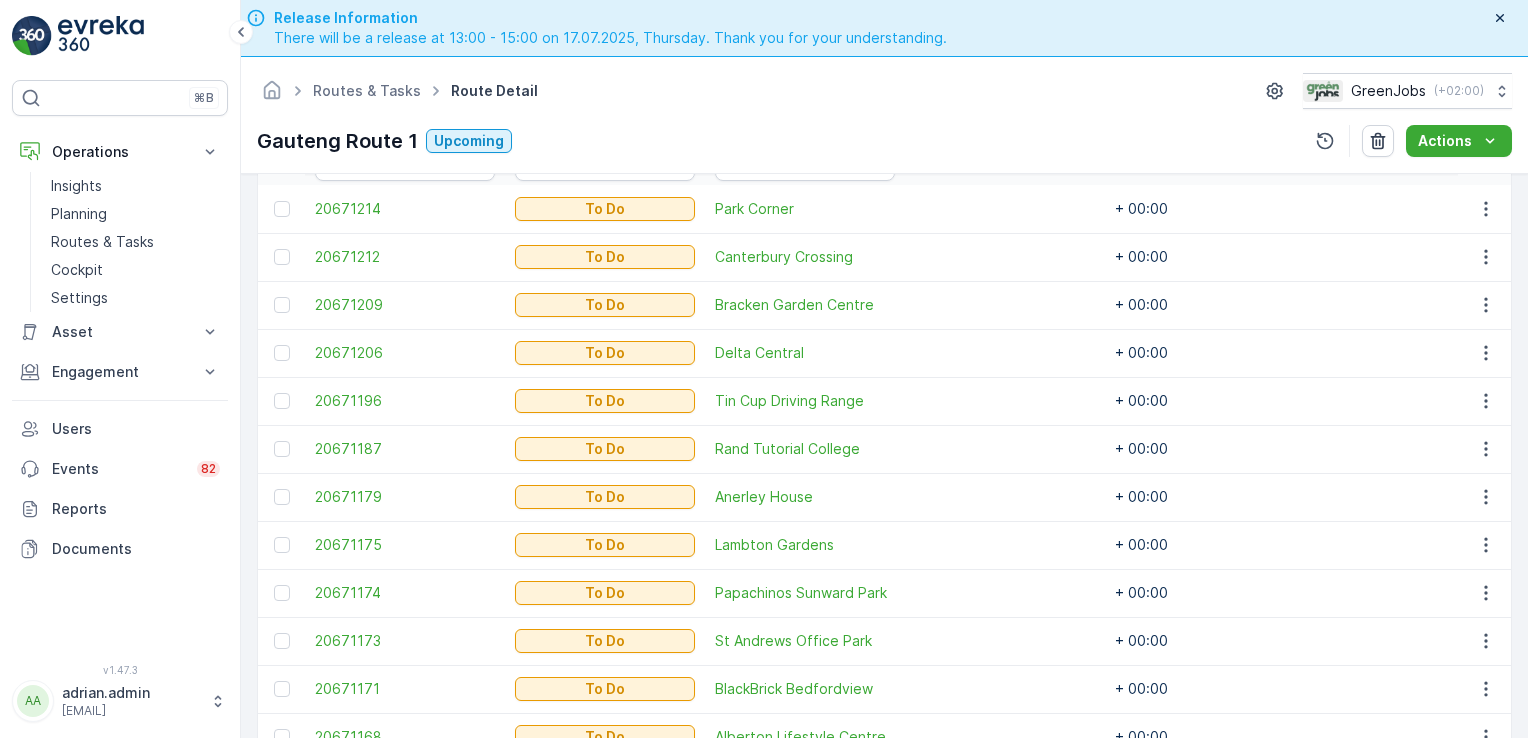 scroll, scrollTop: 652, scrollLeft: 0, axis: vertical 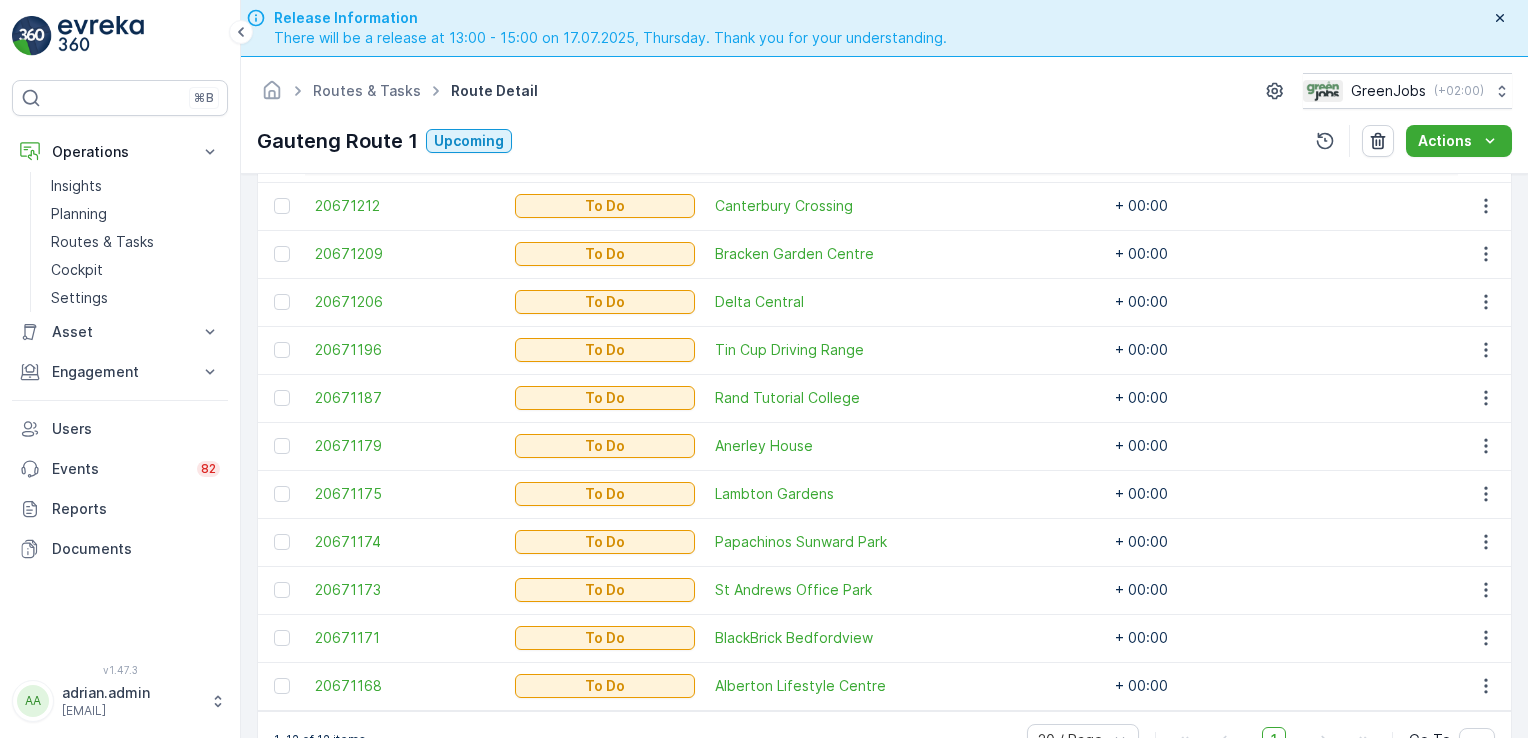 click at bounding box center (1405, 542) 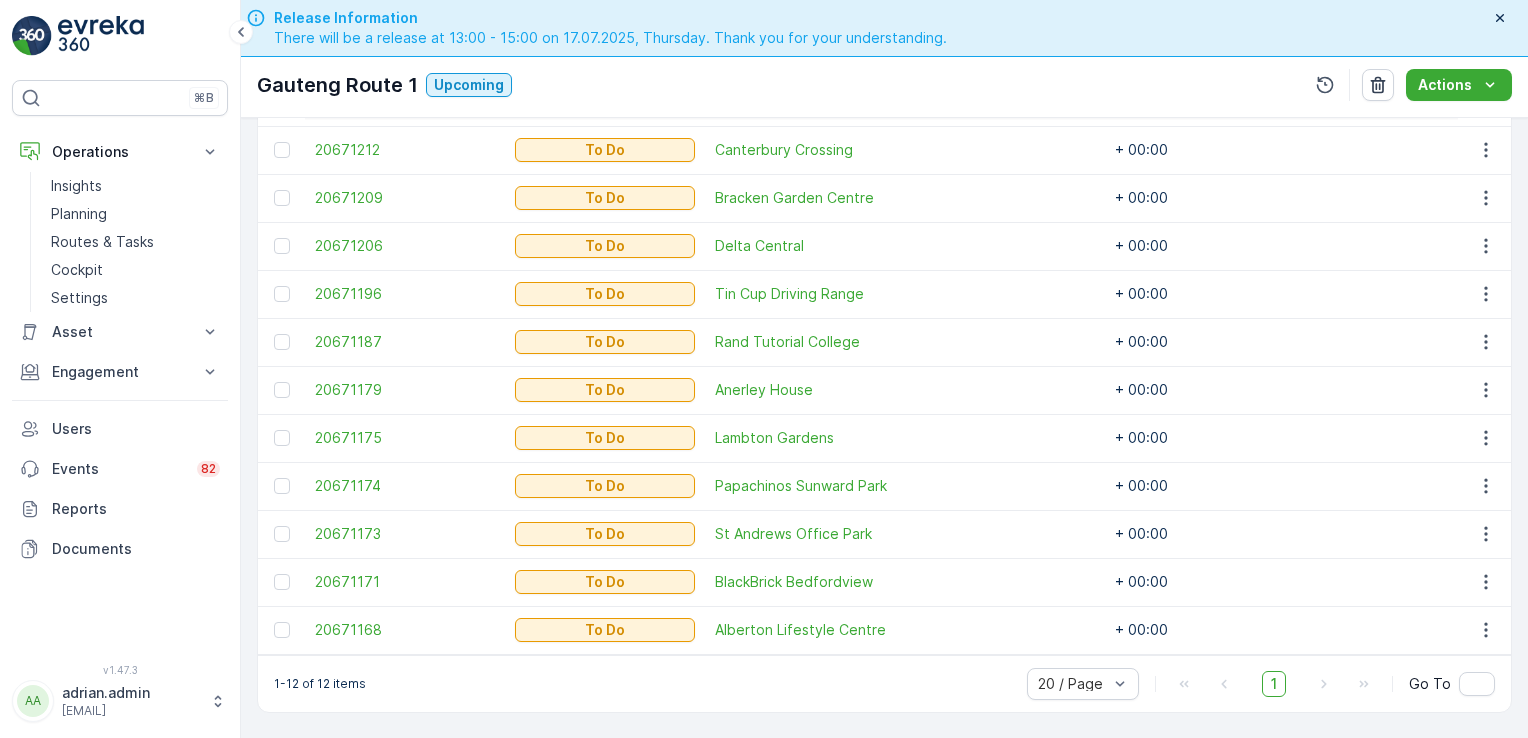 scroll, scrollTop: 56, scrollLeft: 0, axis: vertical 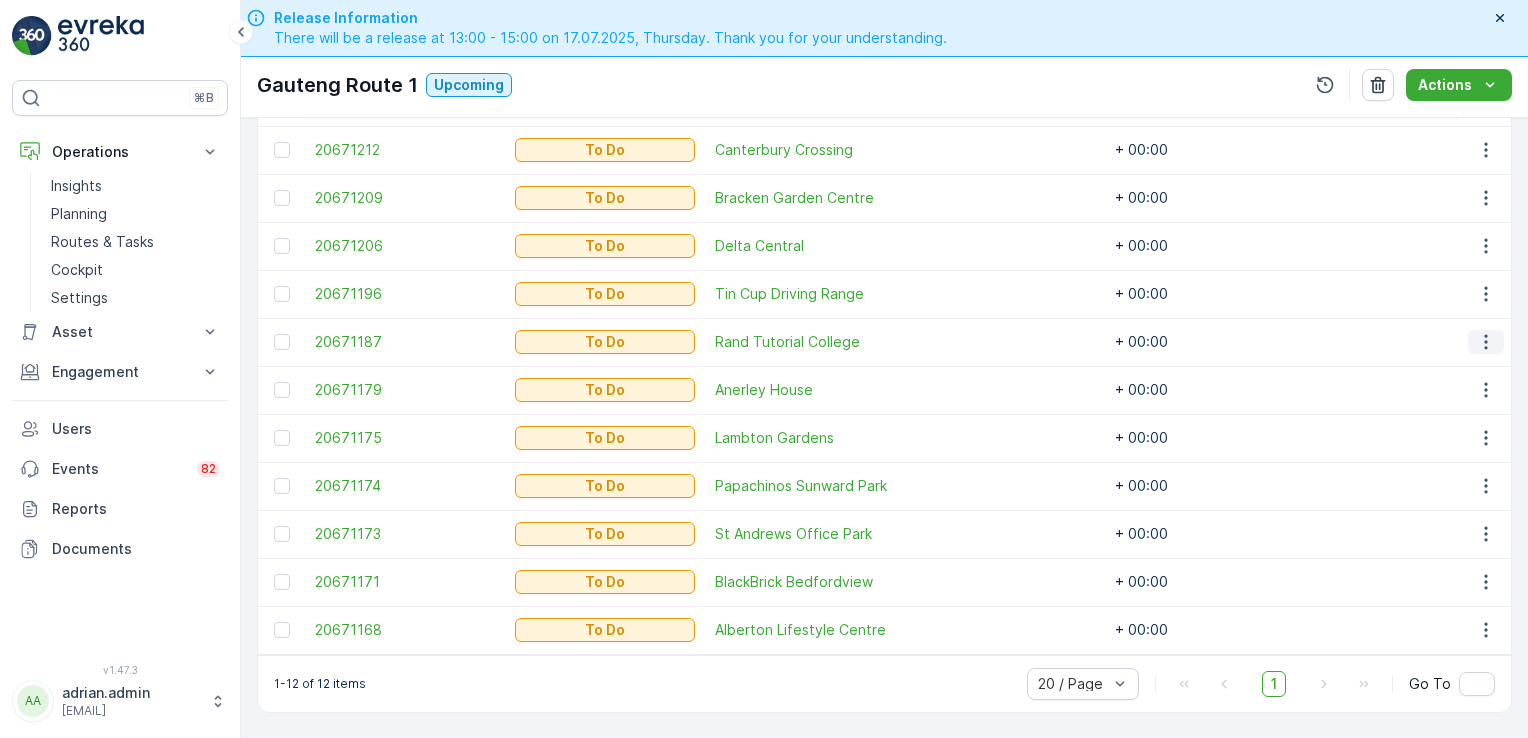 click 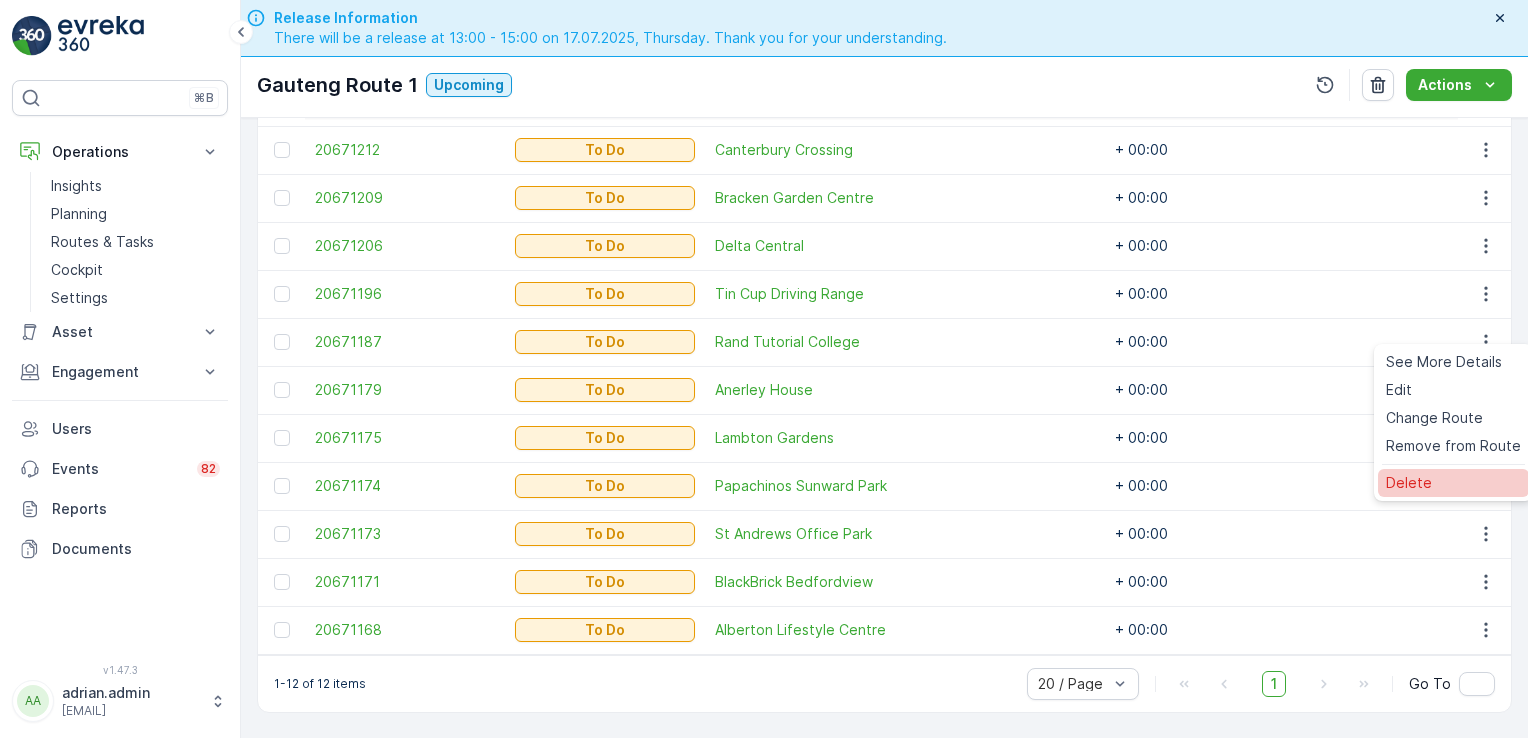 click on "Delete" at bounding box center (1409, 483) 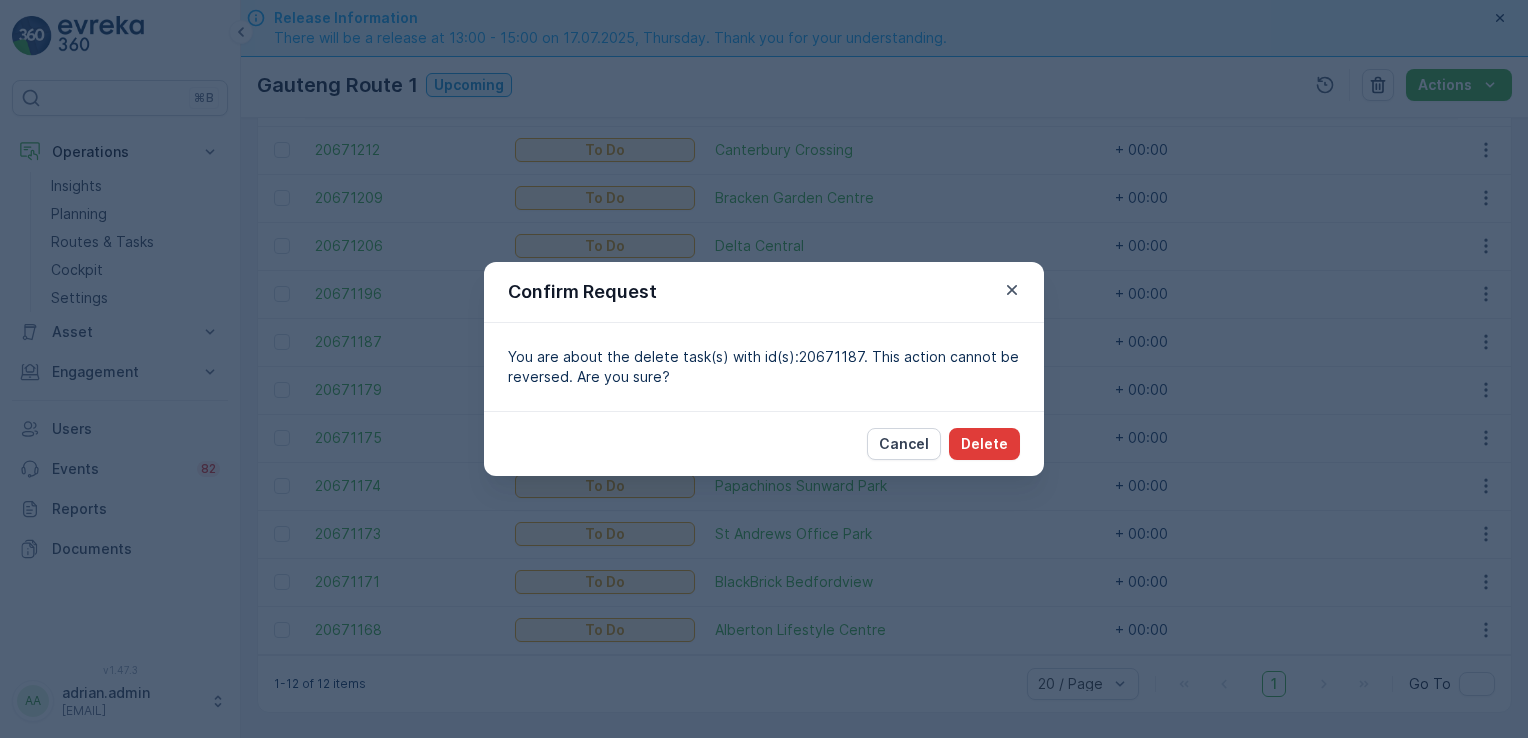 click on "Delete" at bounding box center [984, 444] 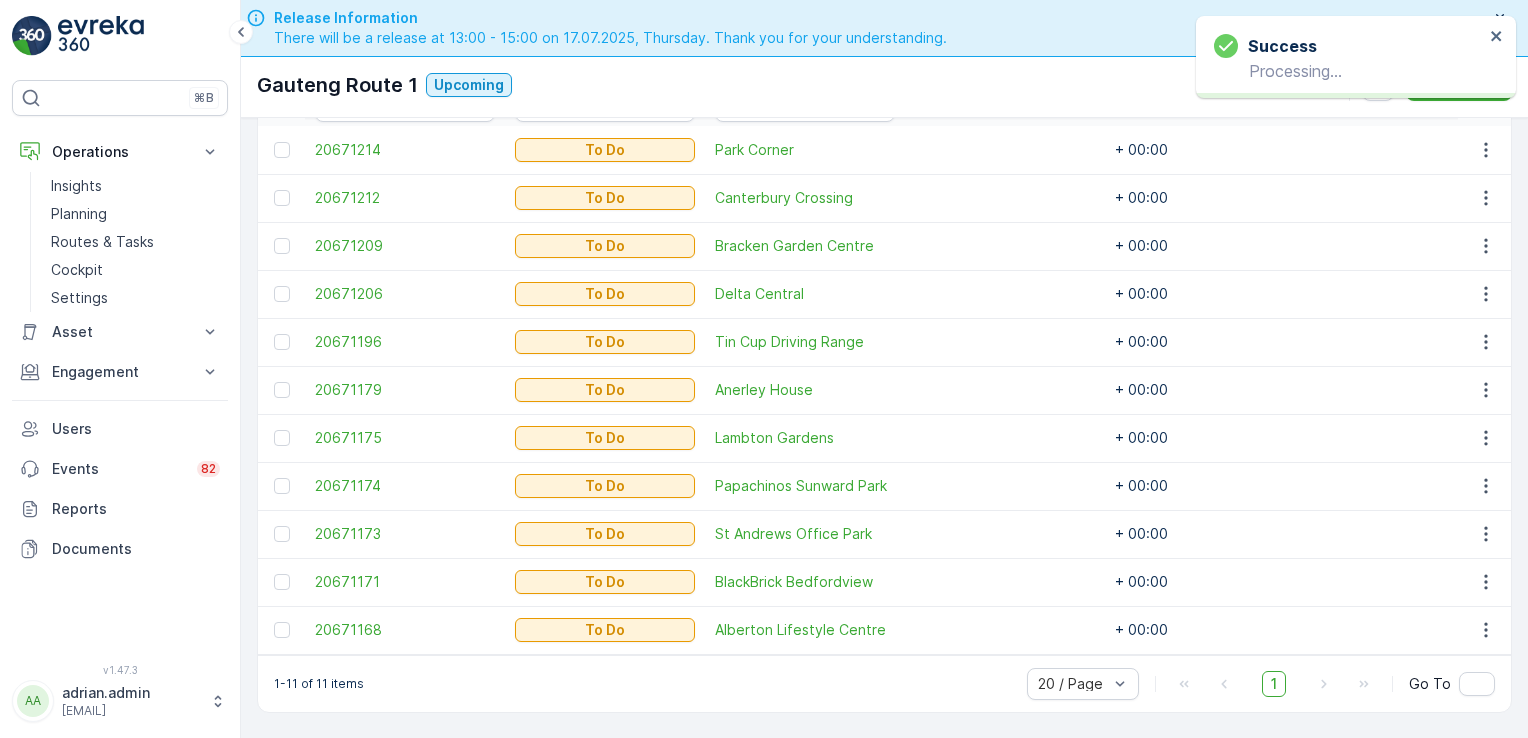 scroll, scrollTop: 604, scrollLeft: 0, axis: vertical 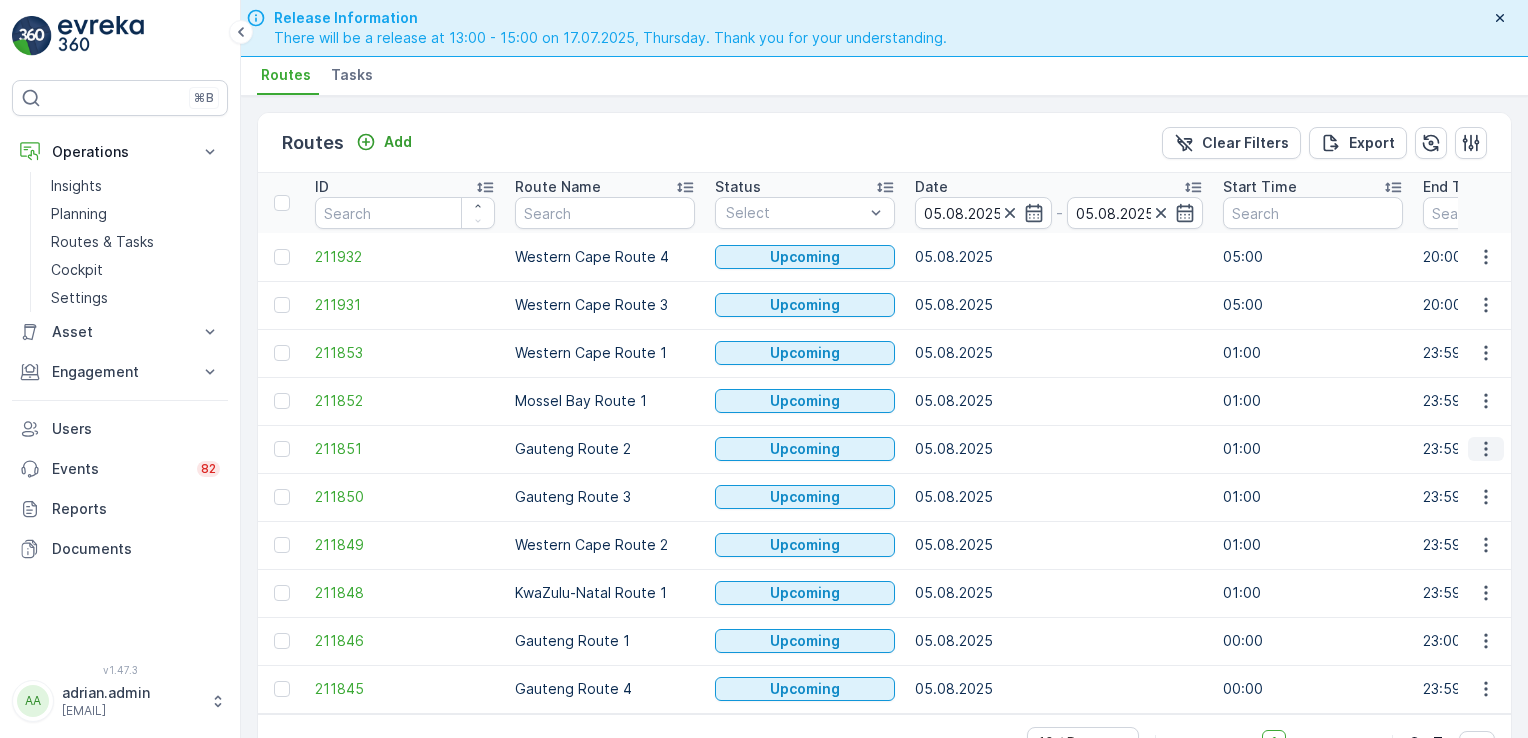 click 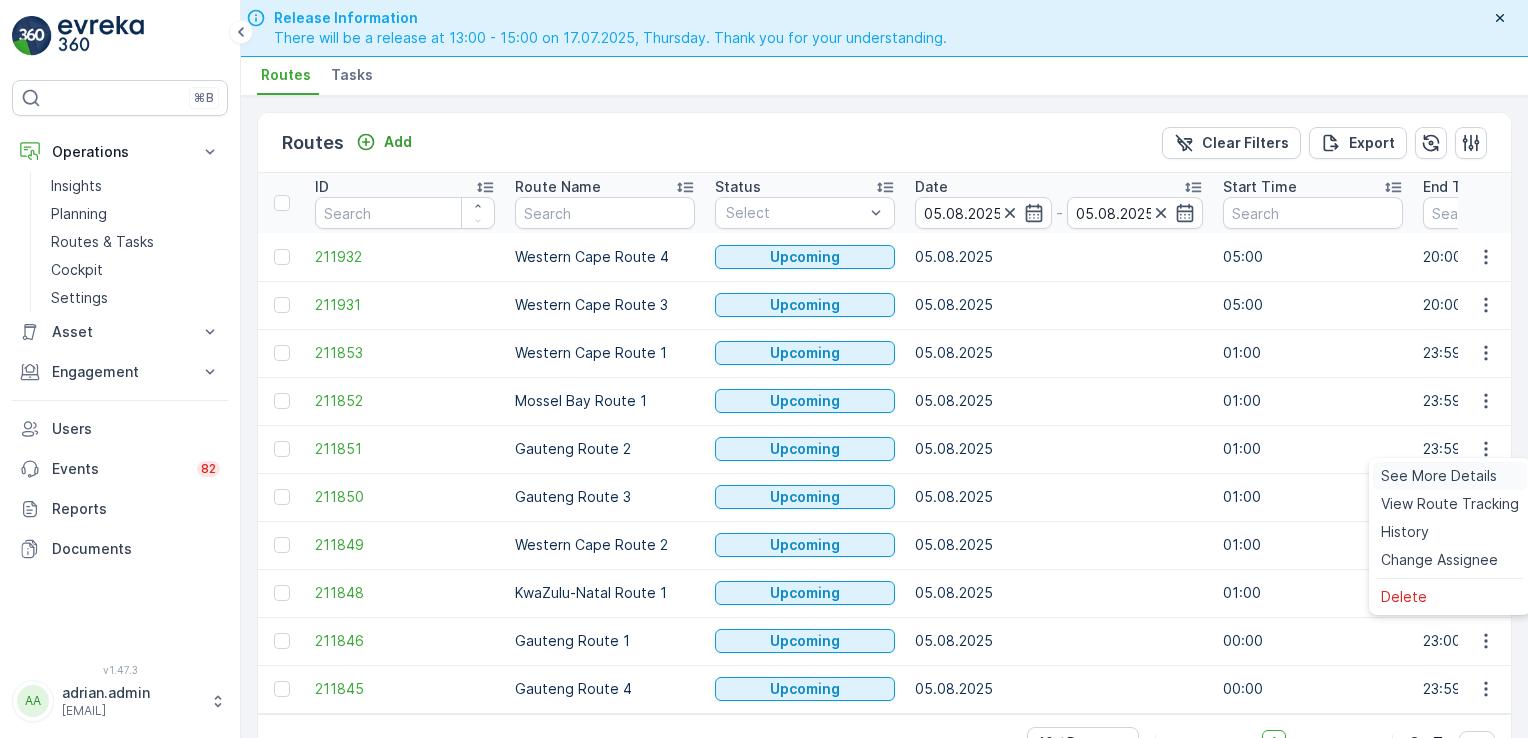 click on "See More Details" at bounding box center (1439, 476) 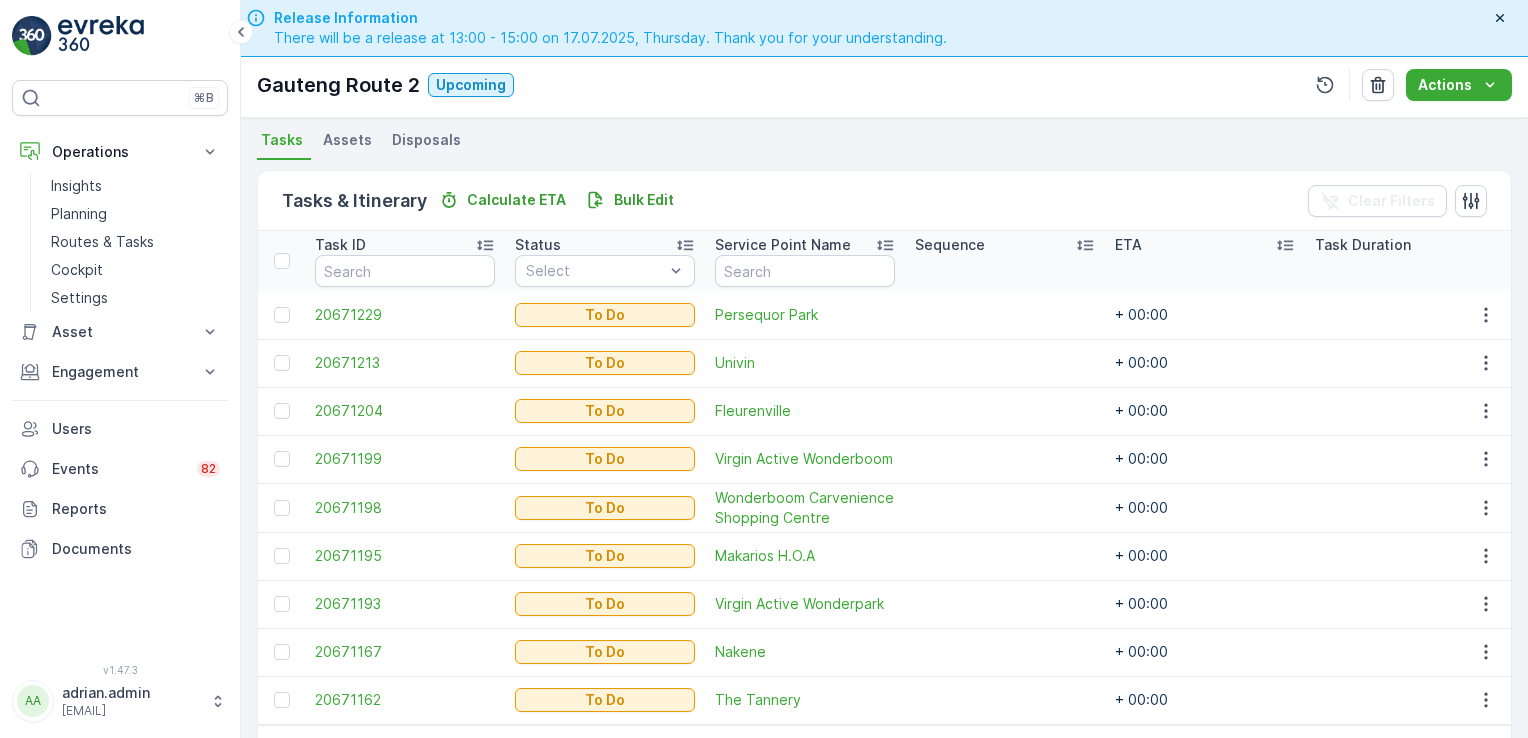 scroll, scrollTop: 508, scrollLeft: 0, axis: vertical 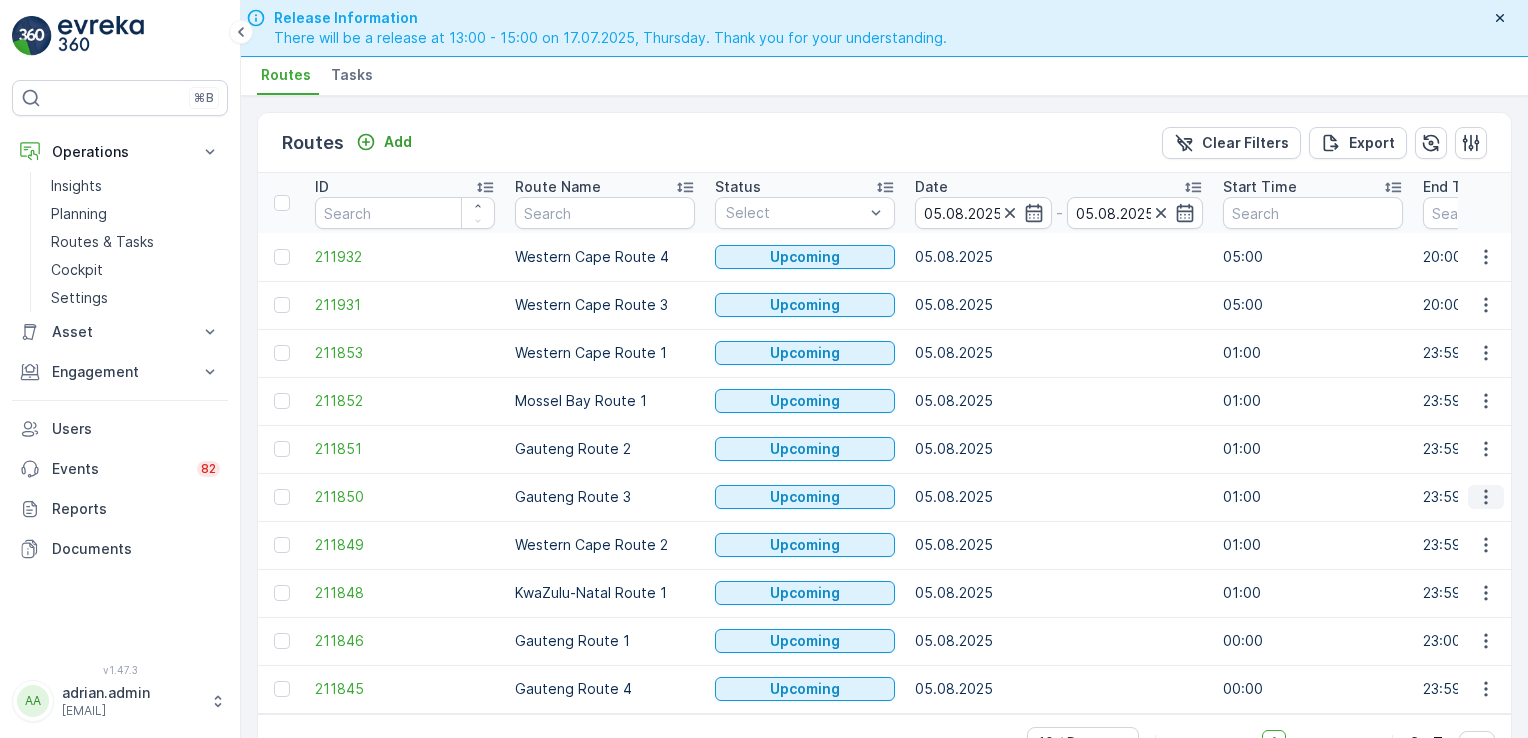 click 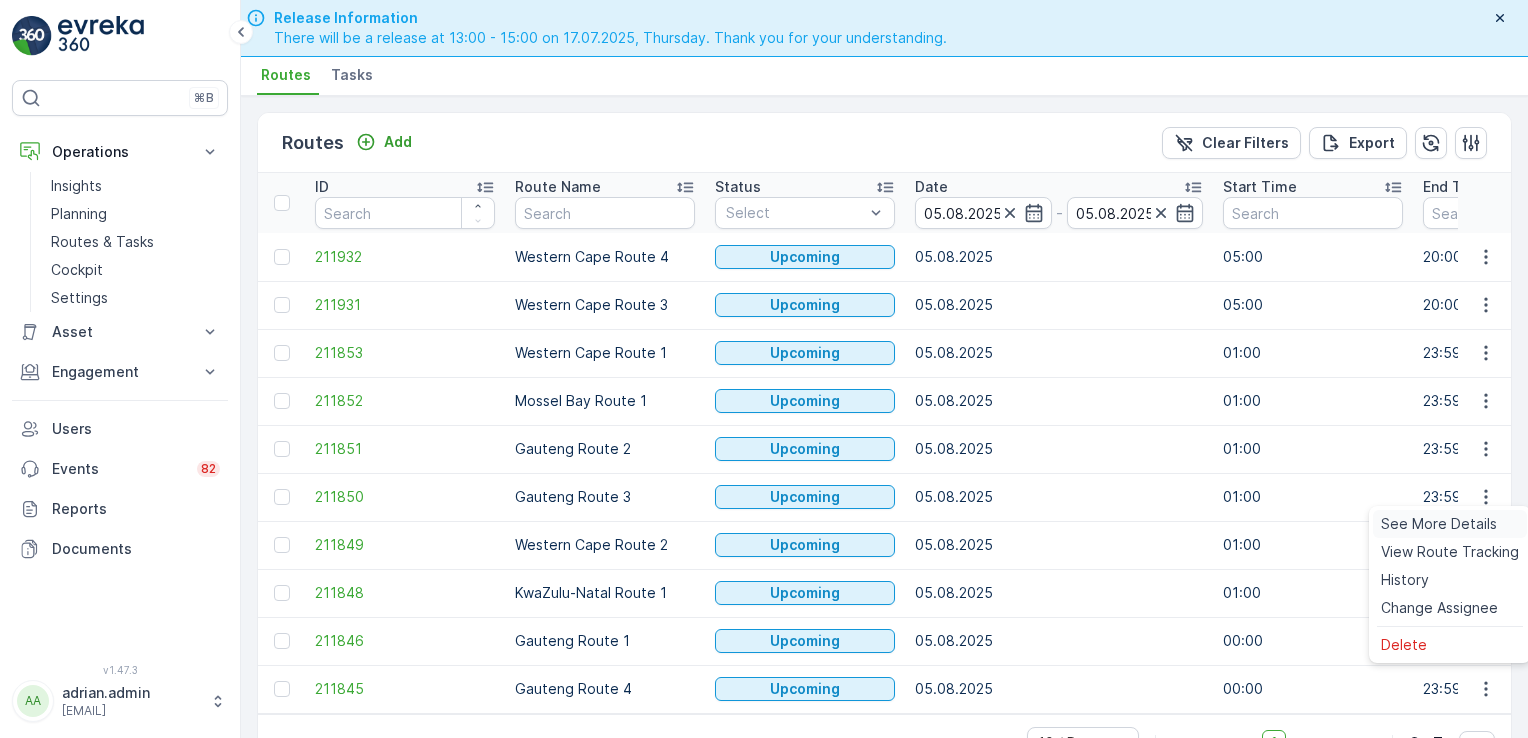 click on "See More Details" at bounding box center [1439, 524] 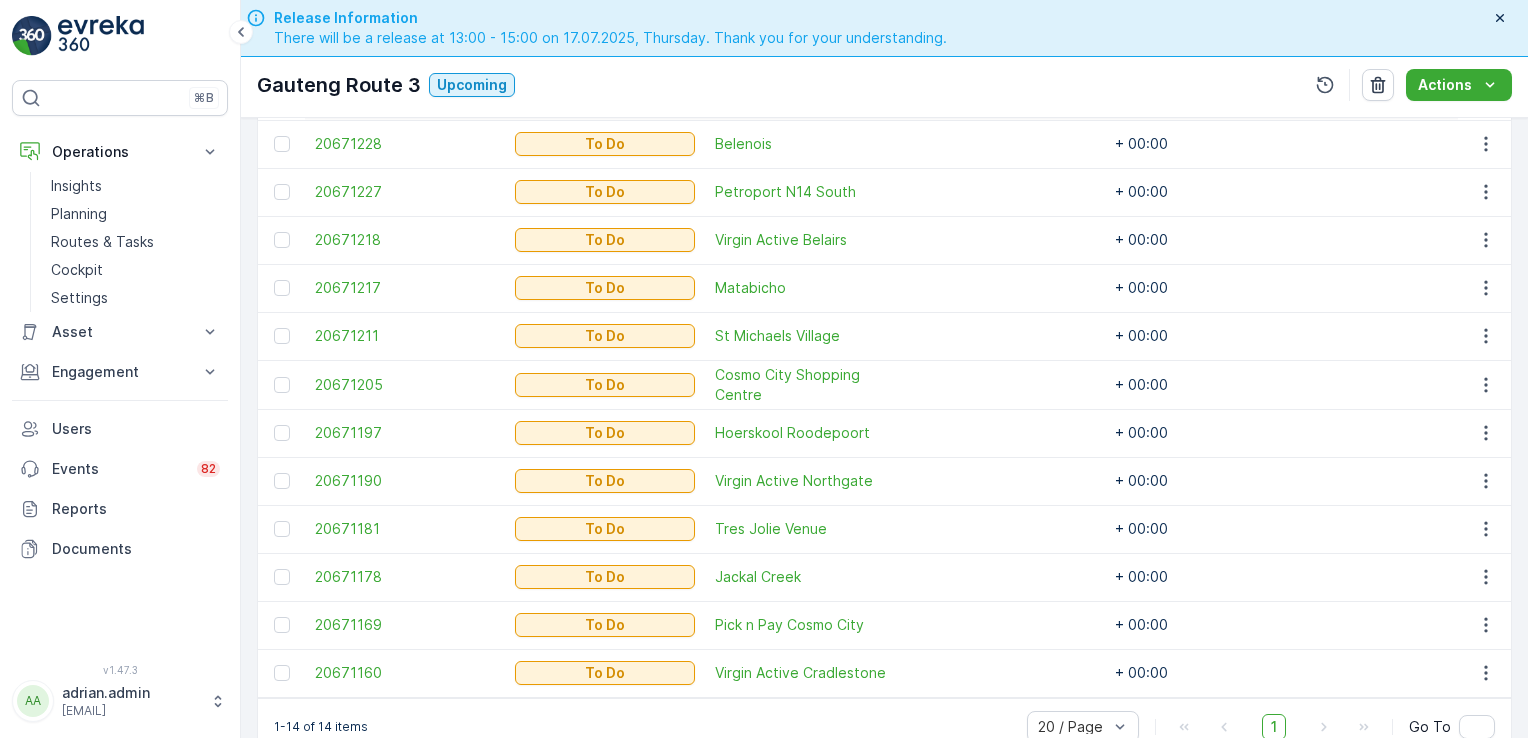 scroll, scrollTop: 748, scrollLeft: 0, axis: vertical 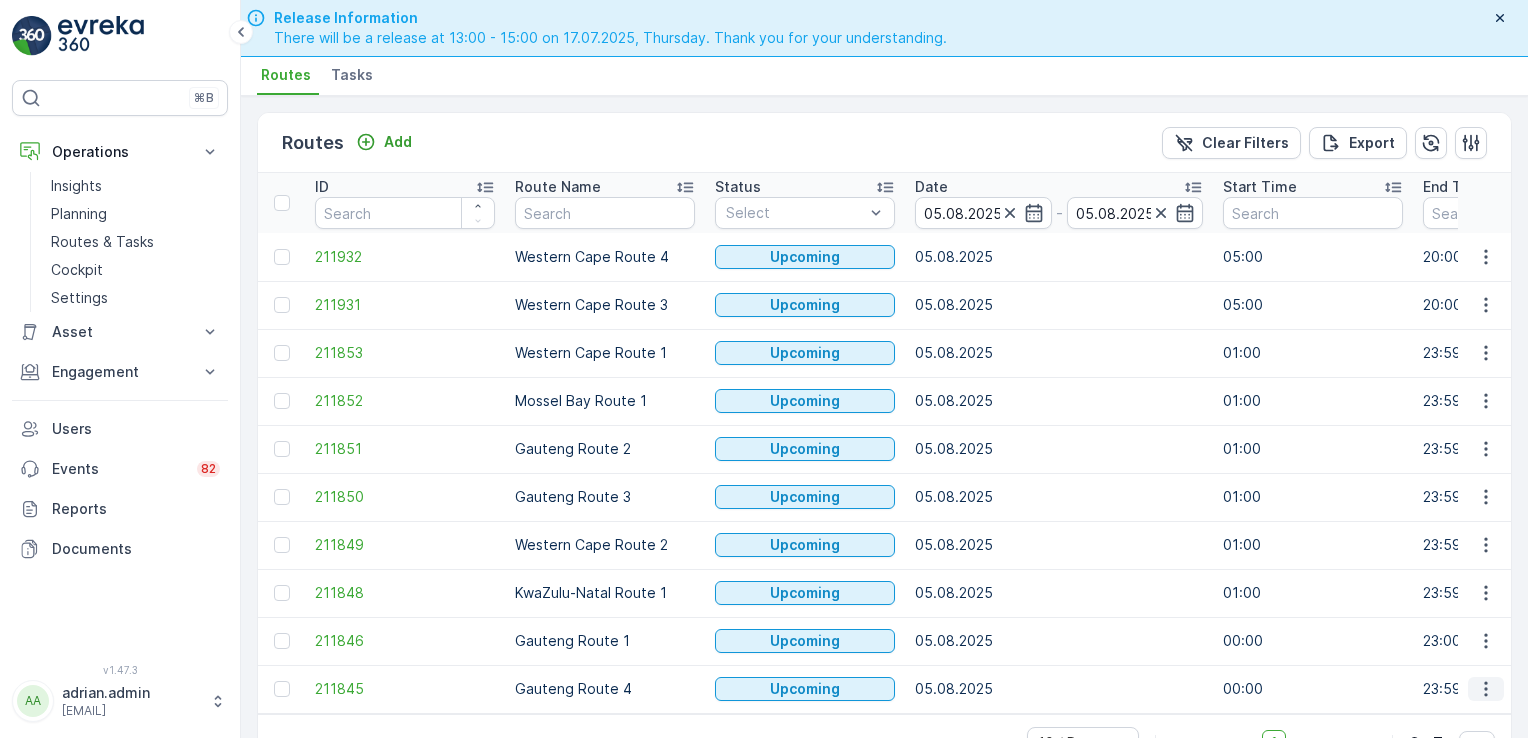 click 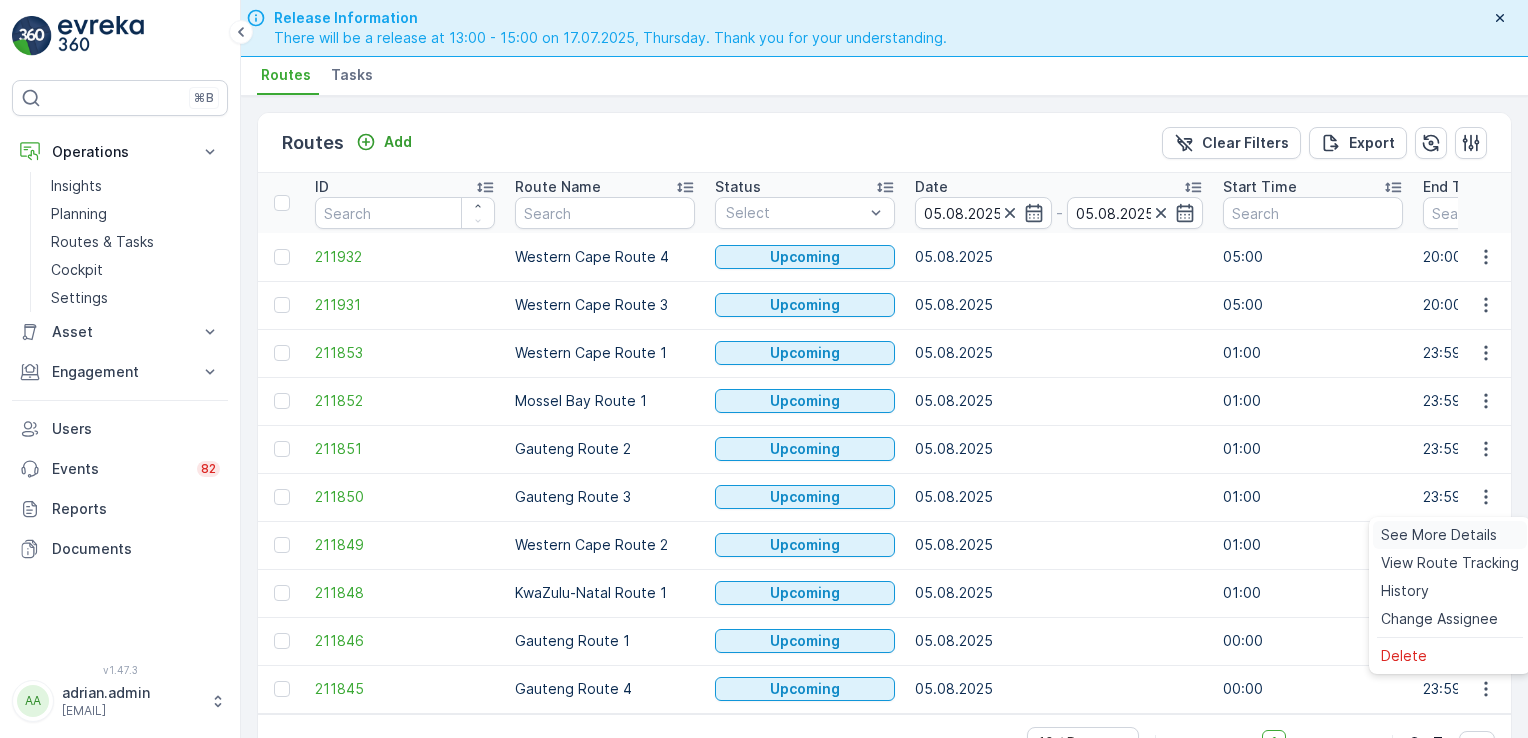 click on "See More Details" at bounding box center (1439, 535) 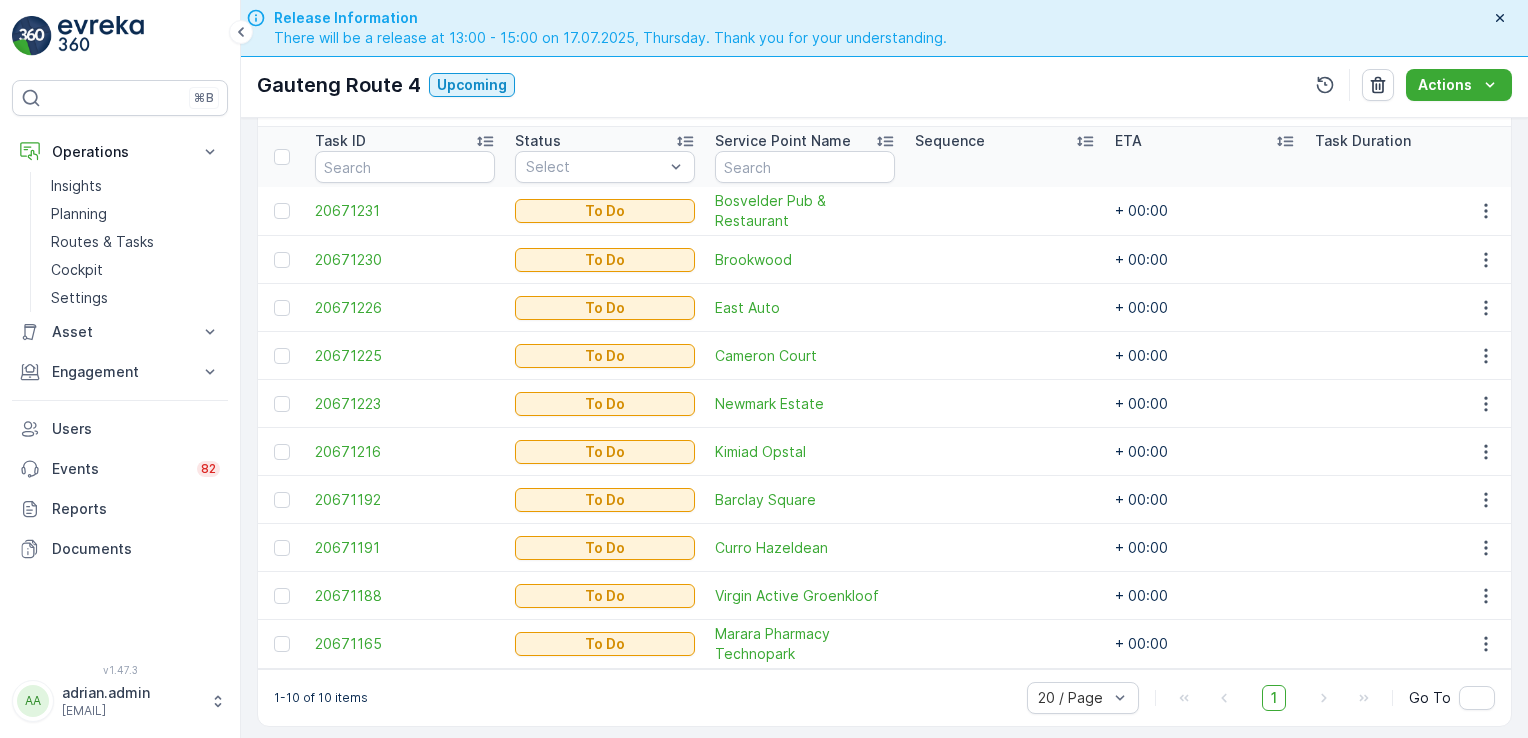 scroll, scrollTop: 549, scrollLeft: 0, axis: vertical 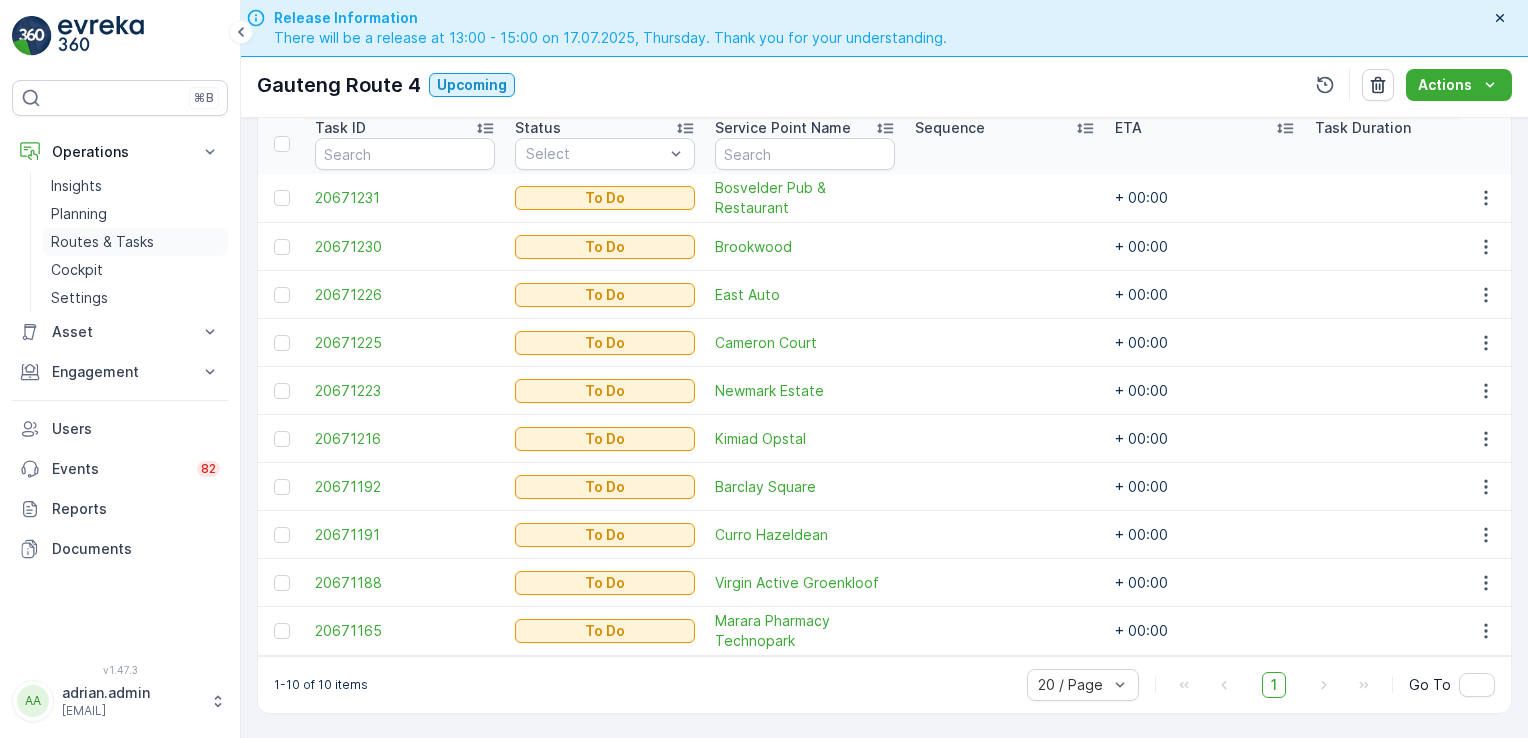 click on "Routes & Tasks" at bounding box center (102, 242) 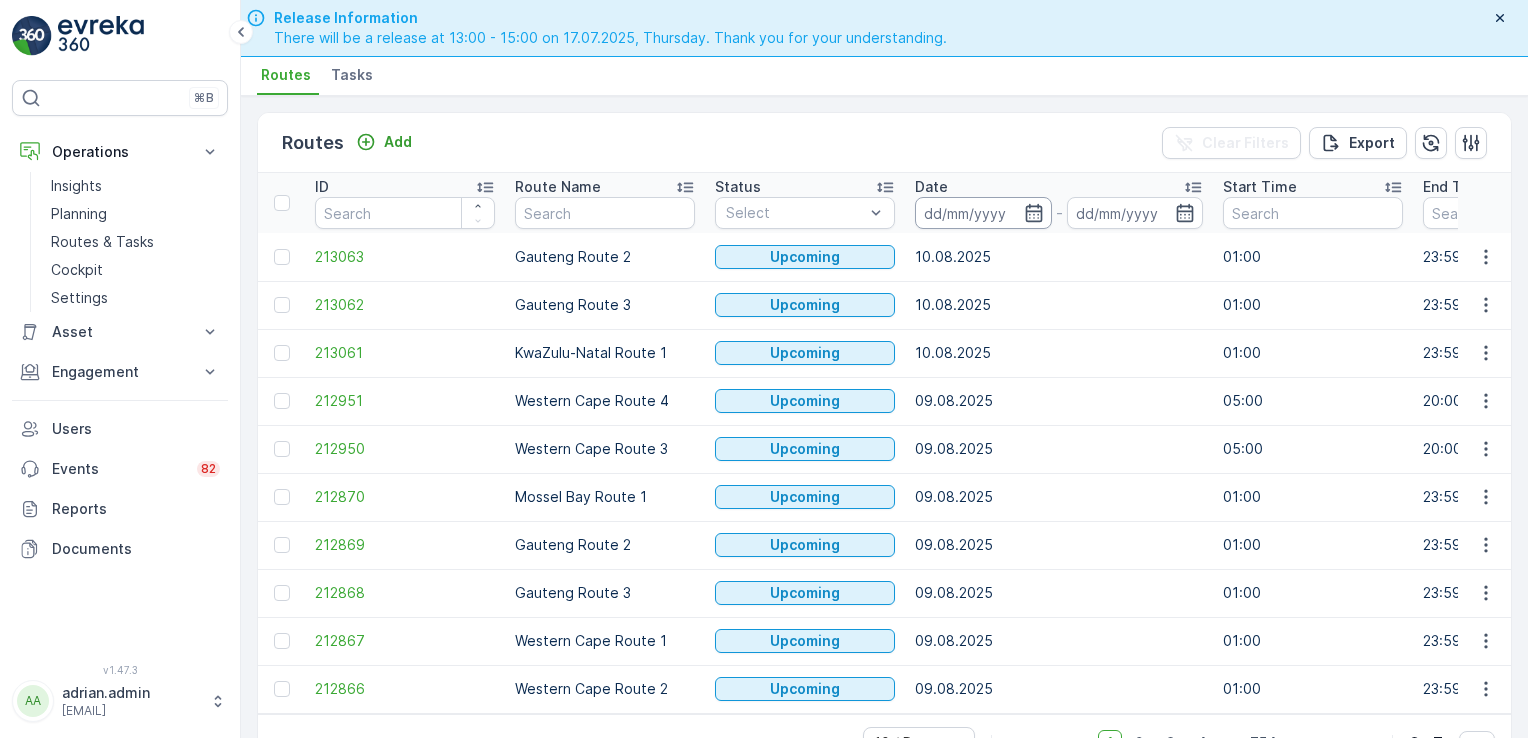 click at bounding box center [983, 213] 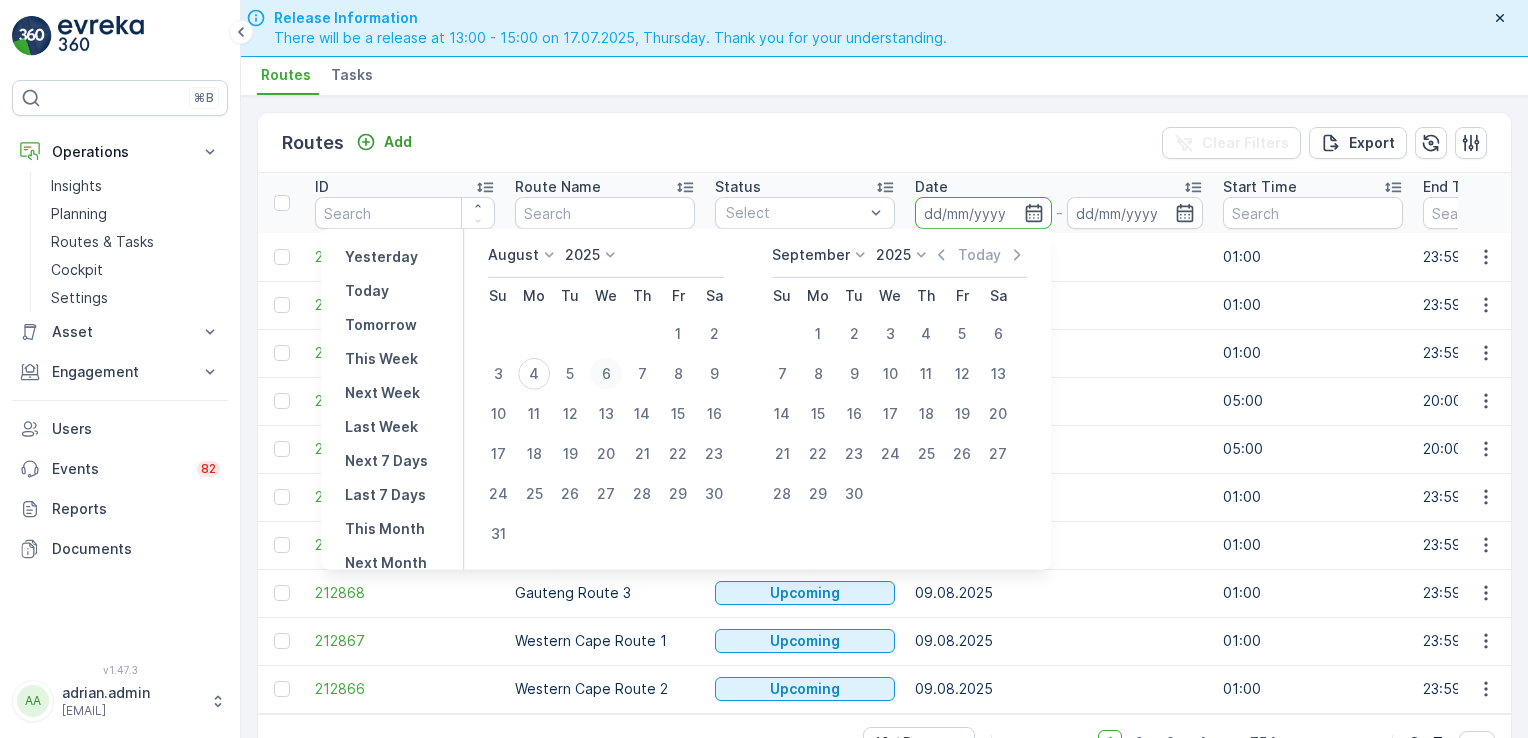 click on "6" at bounding box center (606, 374) 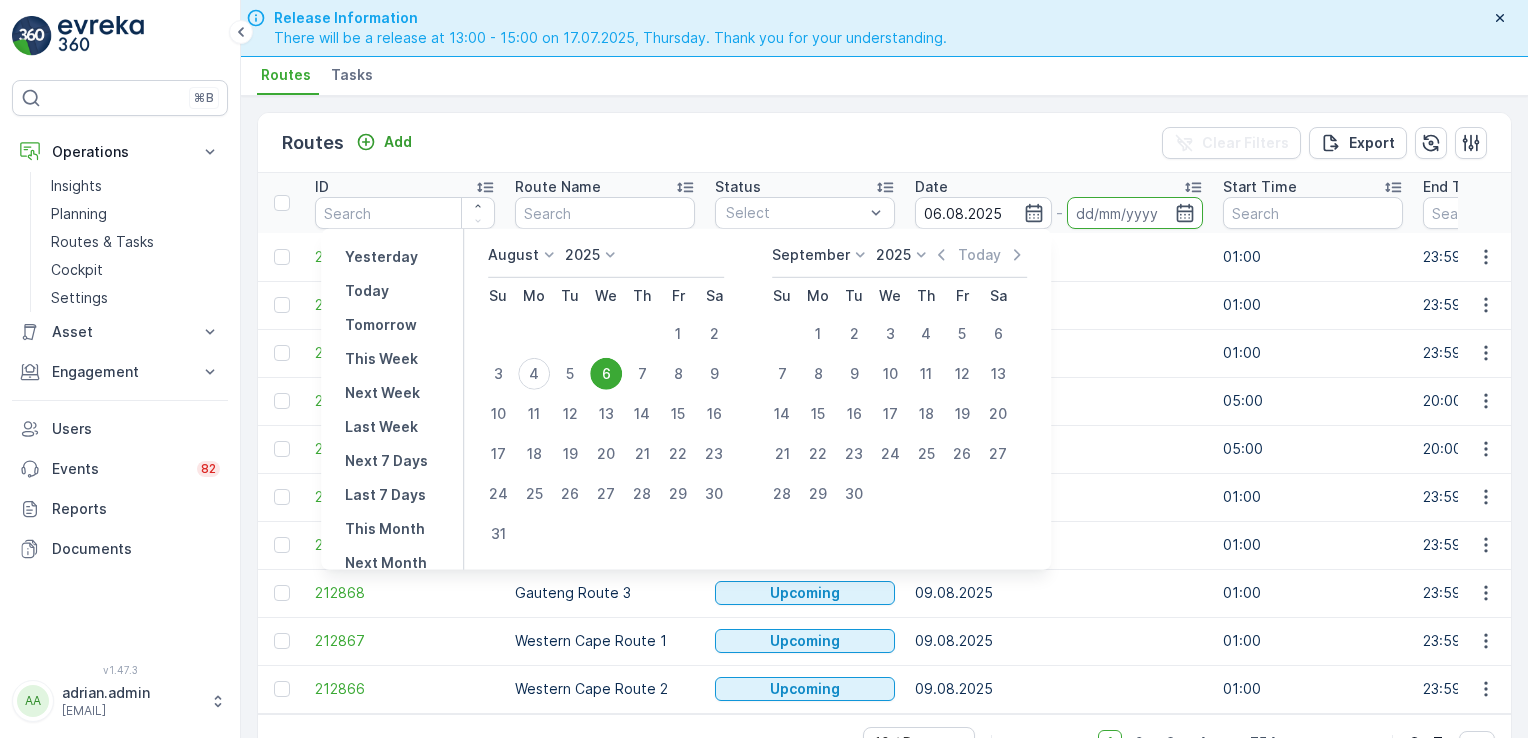 click on "6" at bounding box center [606, 374] 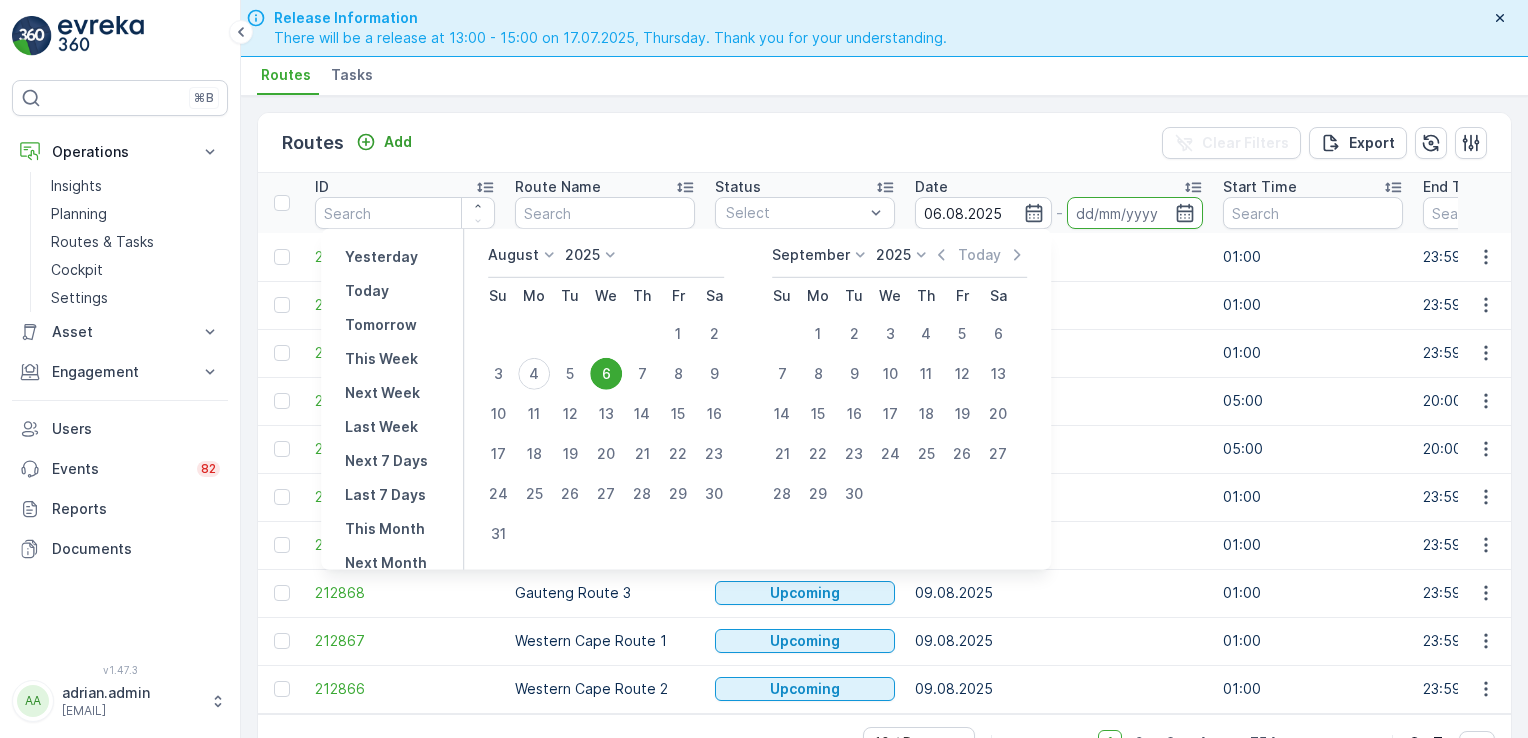 type on "06.08.2025" 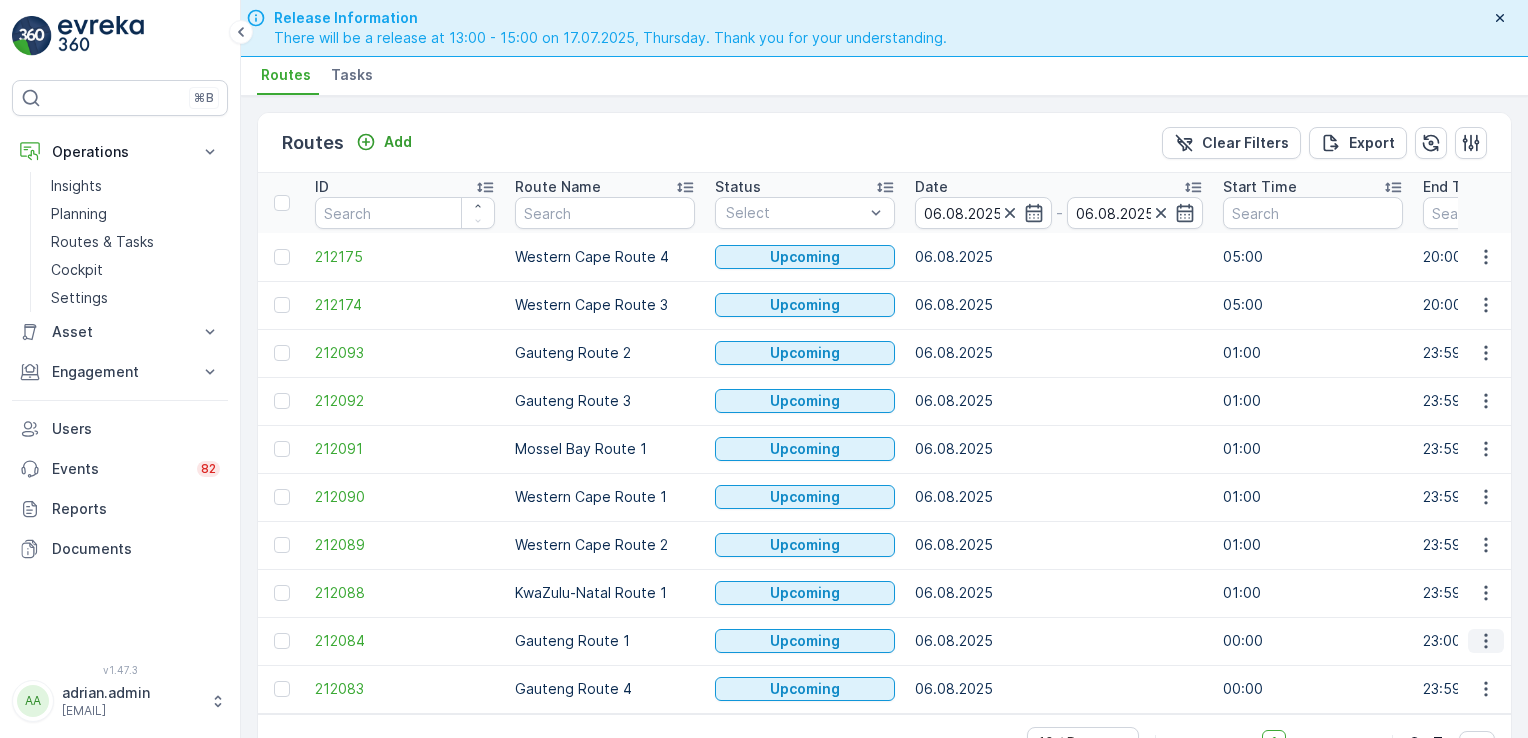 click 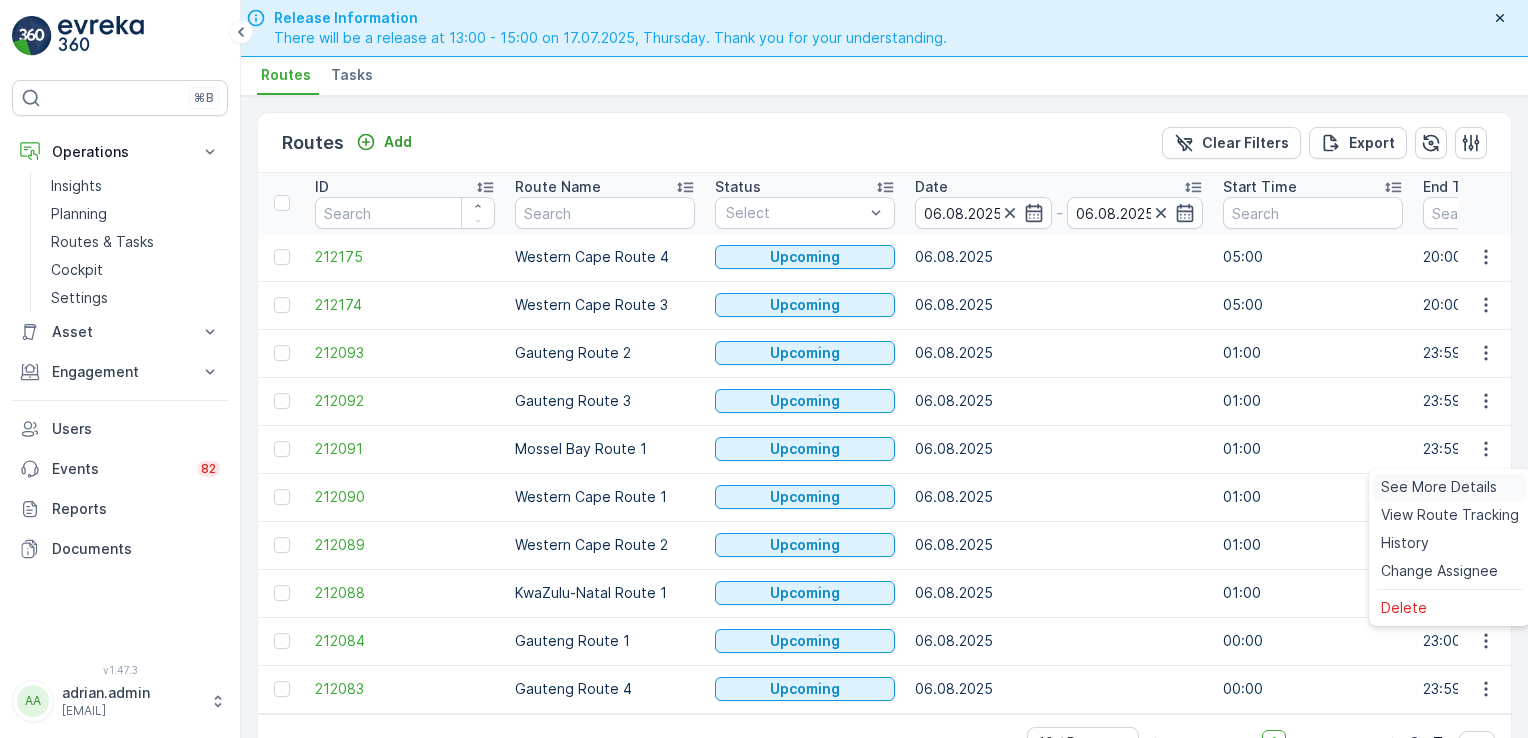 click on "See More Details" at bounding box center (1439, 487) 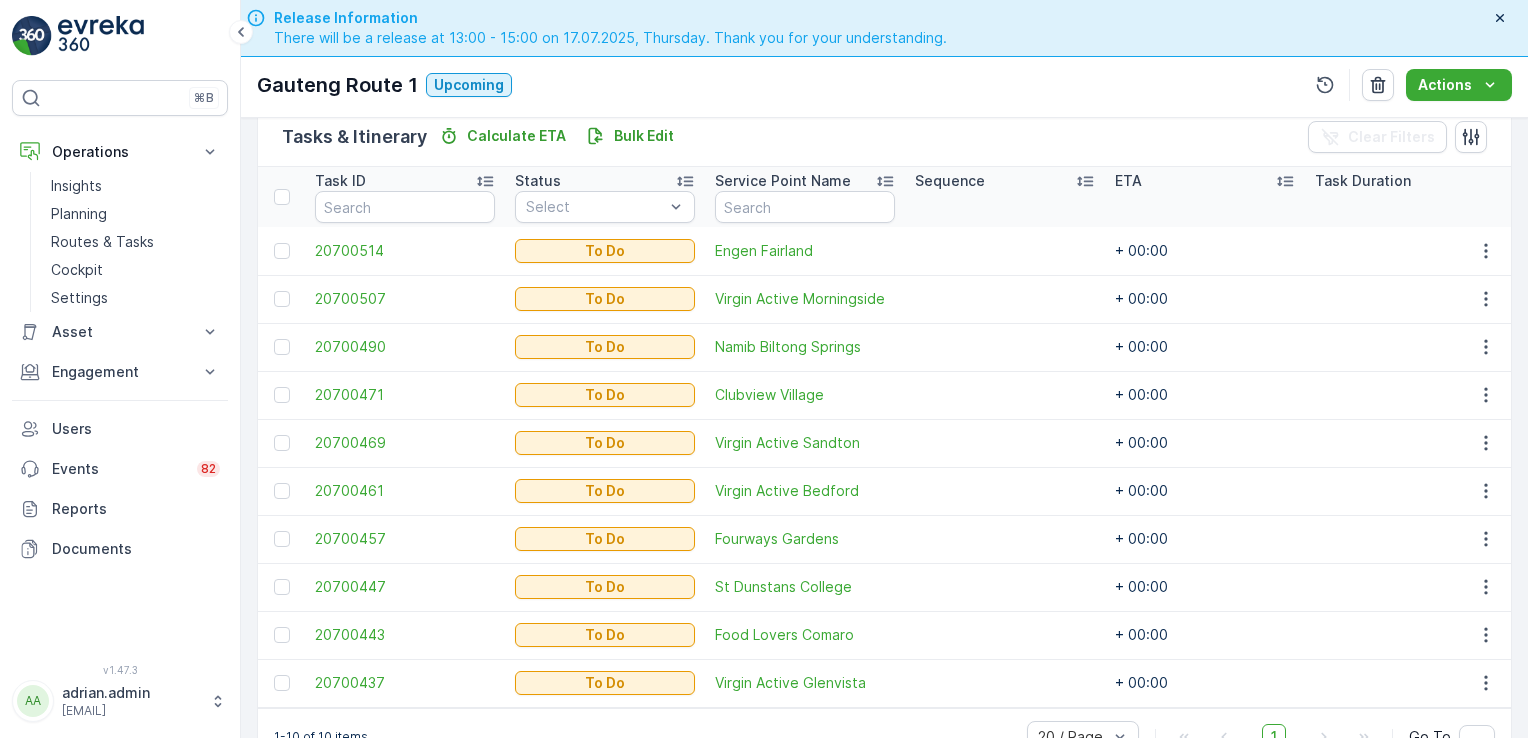 scroll, scrollTop: 500, scrollLeft: 0, axis: vertical 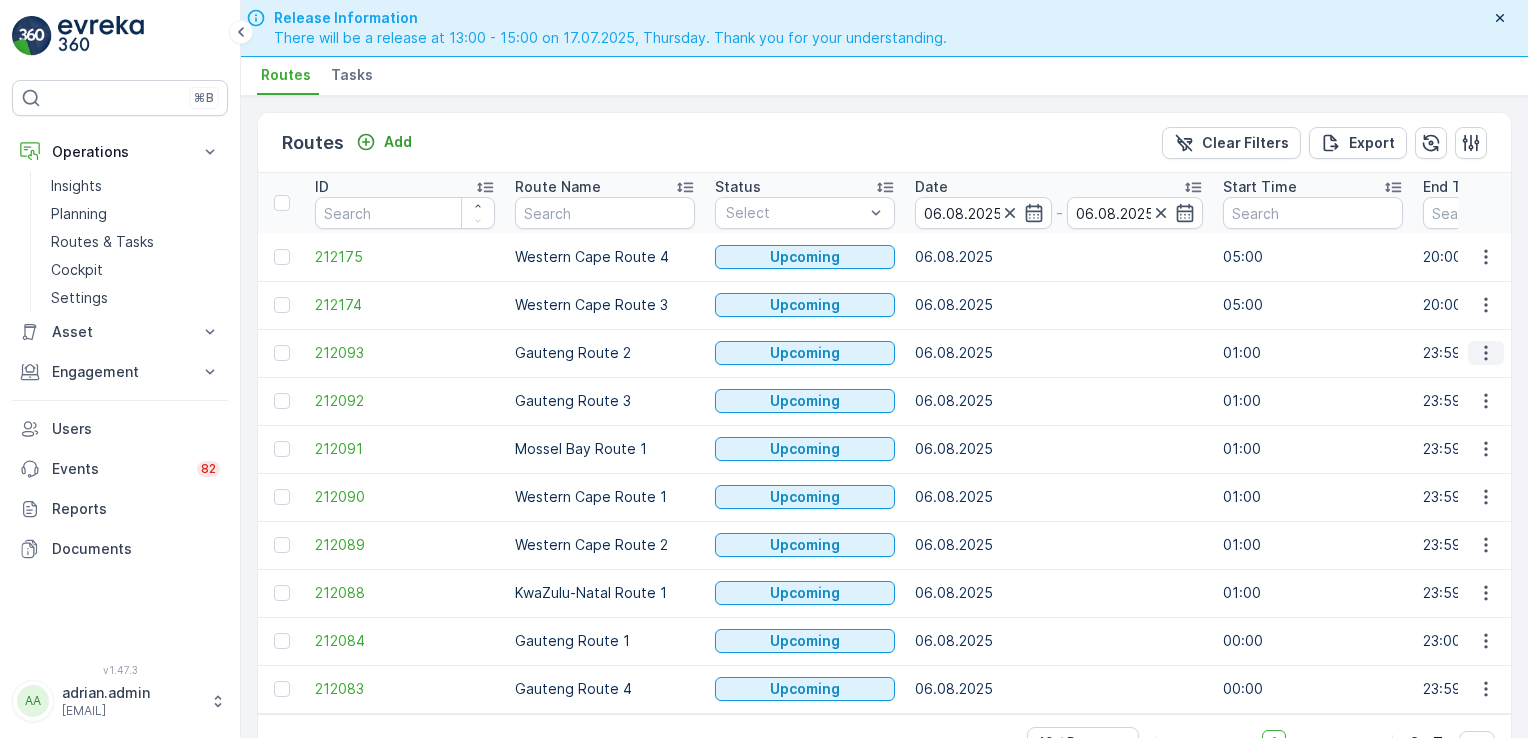 click 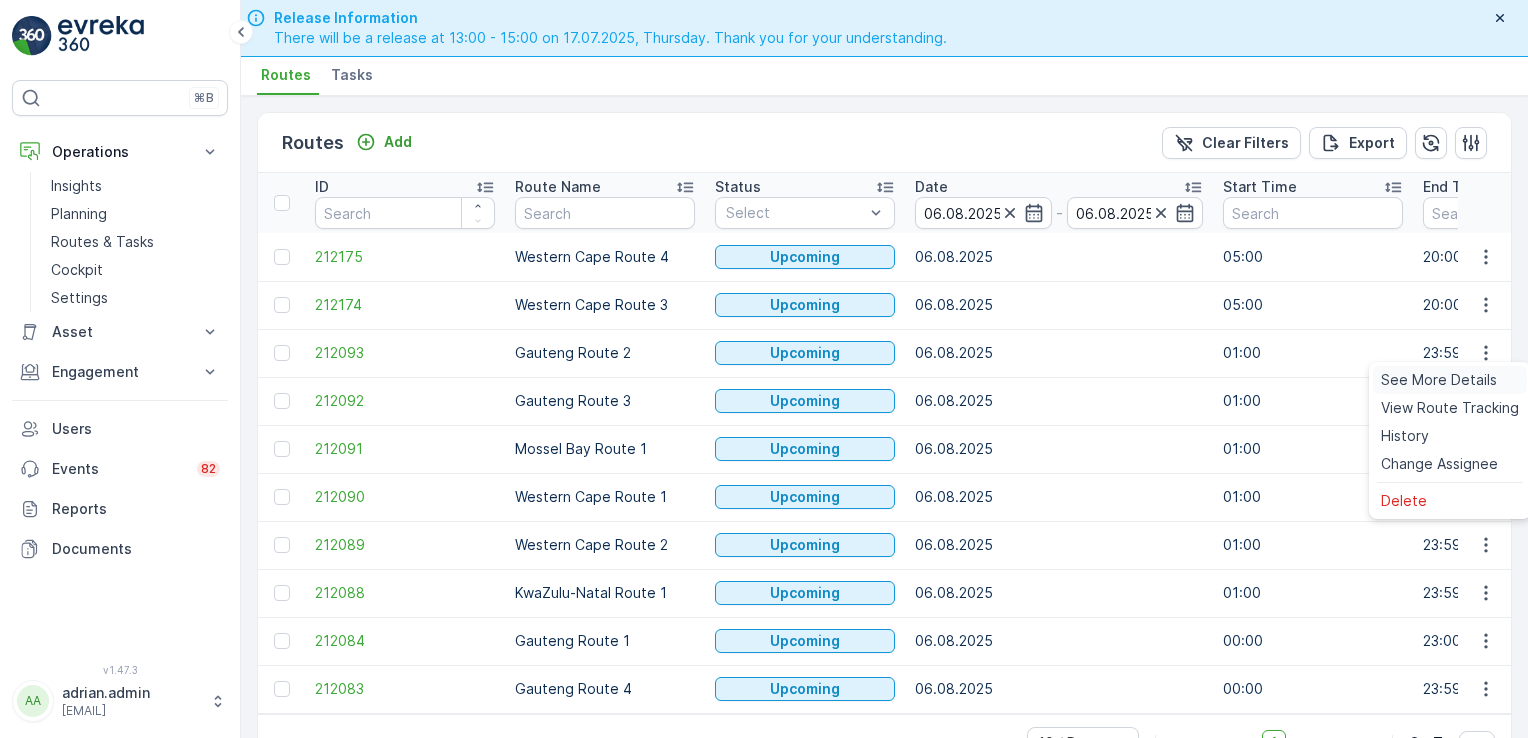 click on "See More Details" at bounding box center (1439, 380) 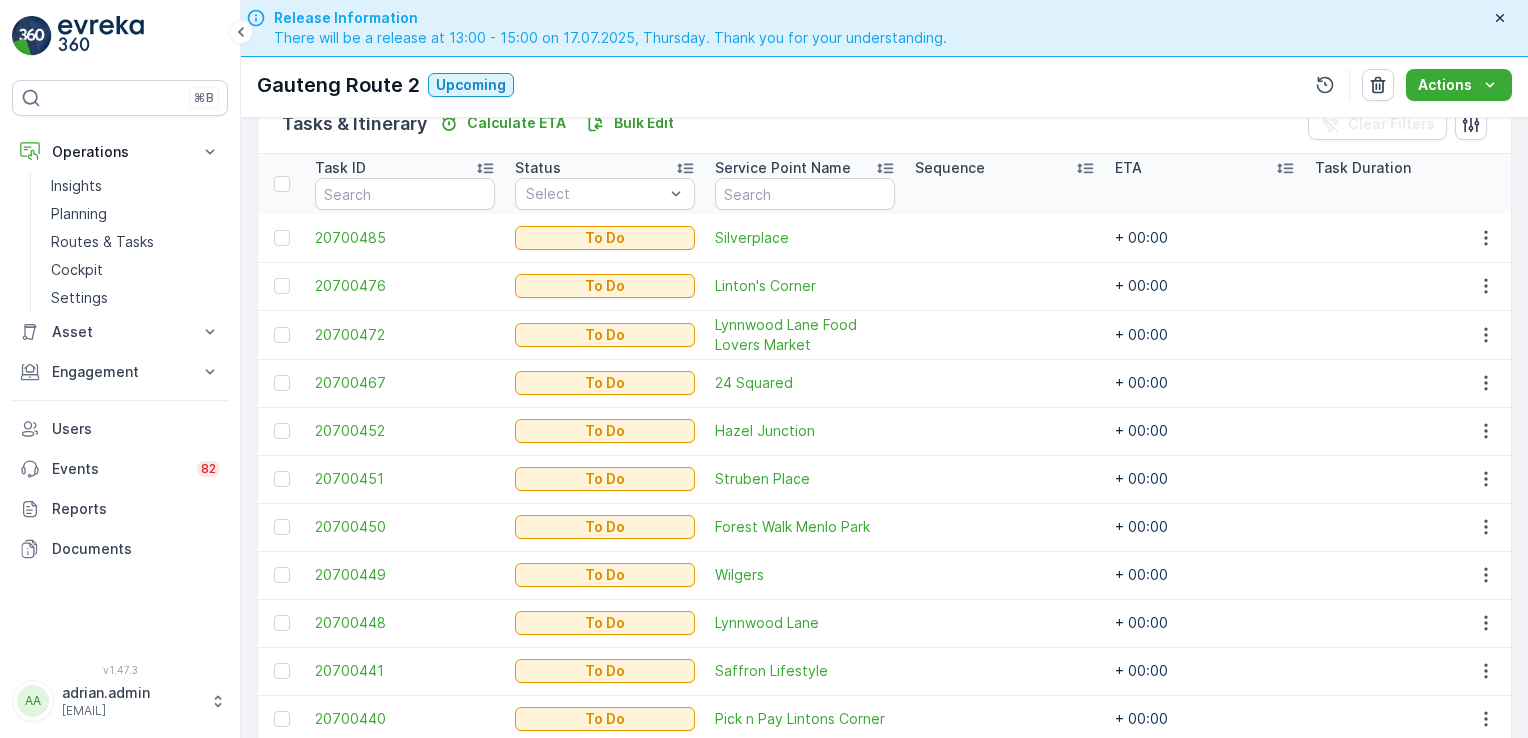 scroll, scrollTop: 590, scrollLeft: 0, axis: vertical 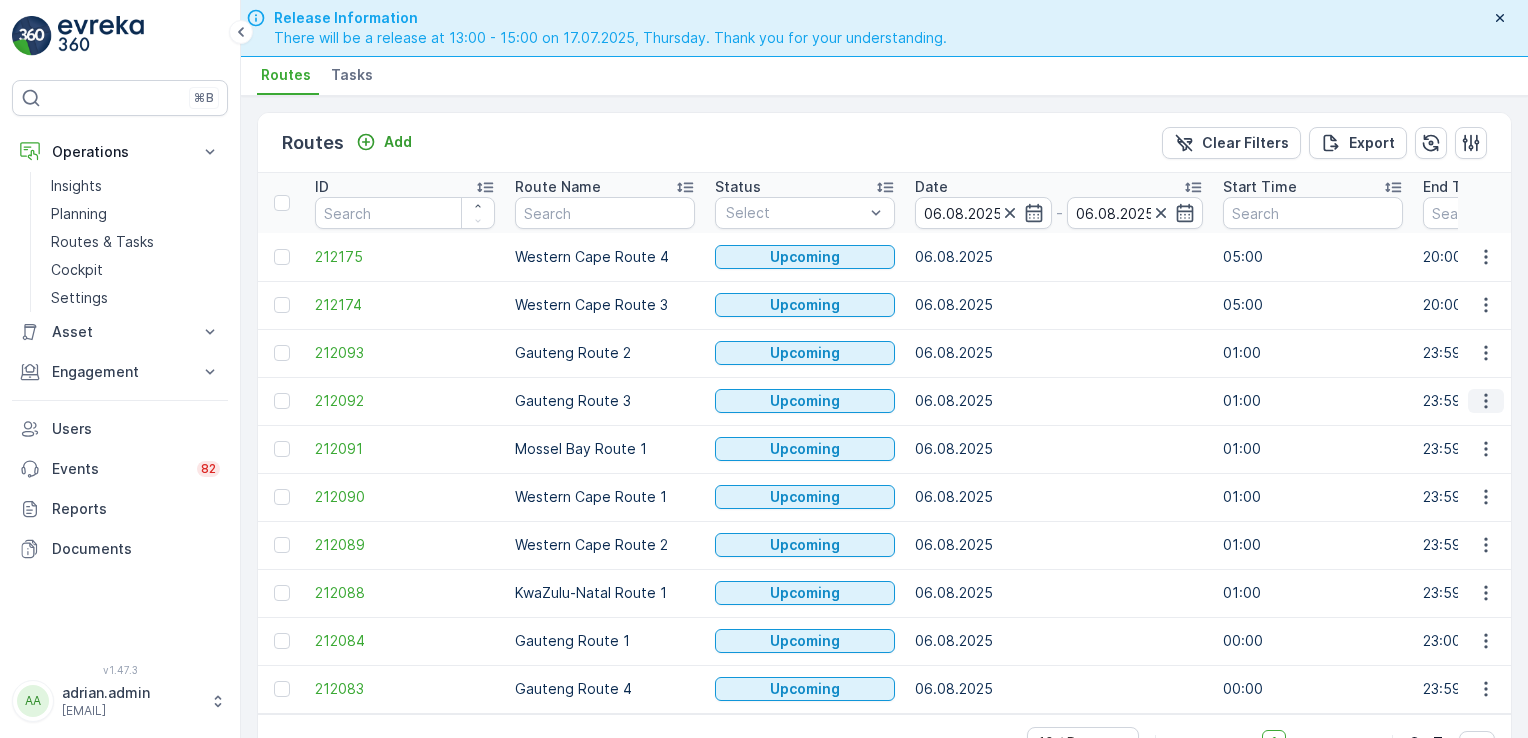 click 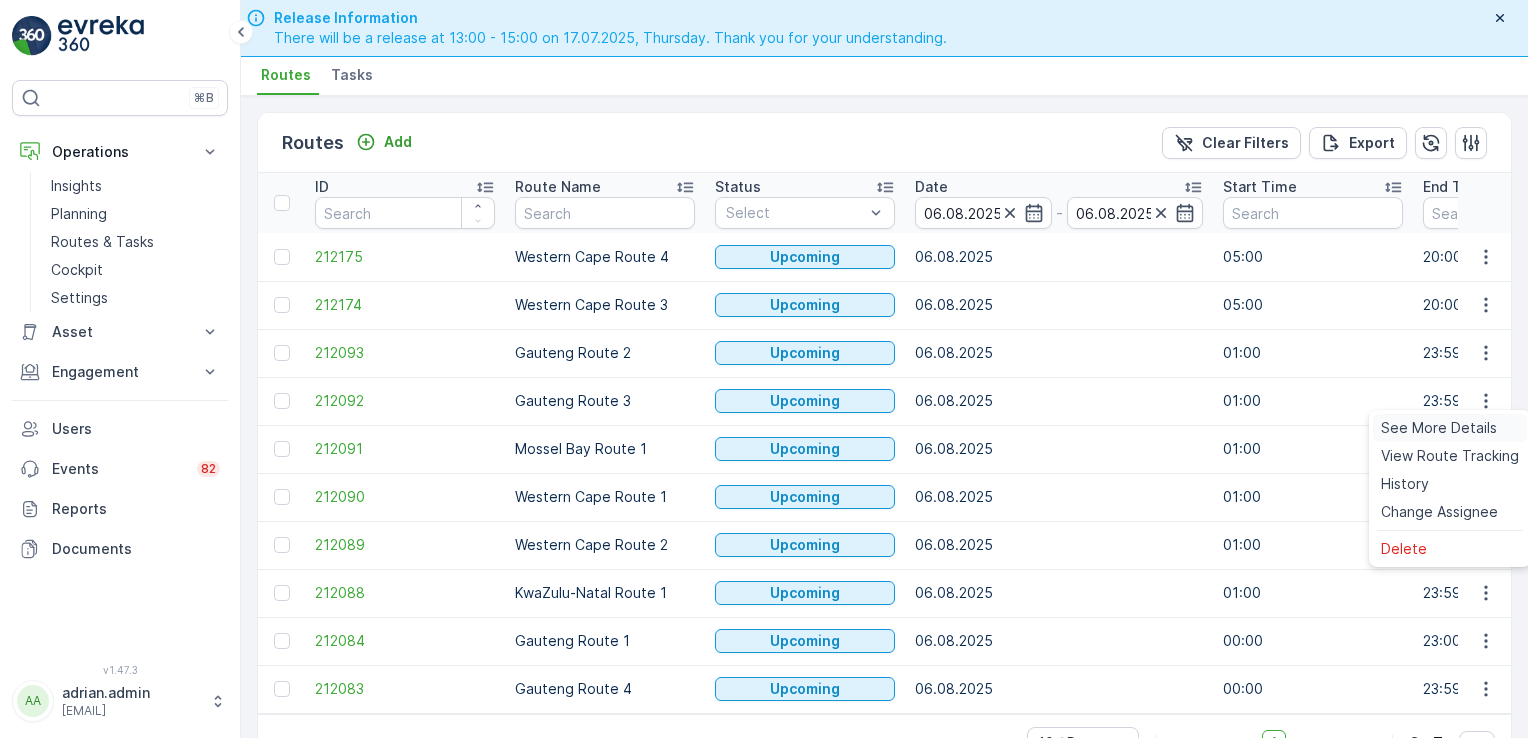 click on "See More Details" at bounding box center (1439, 428) 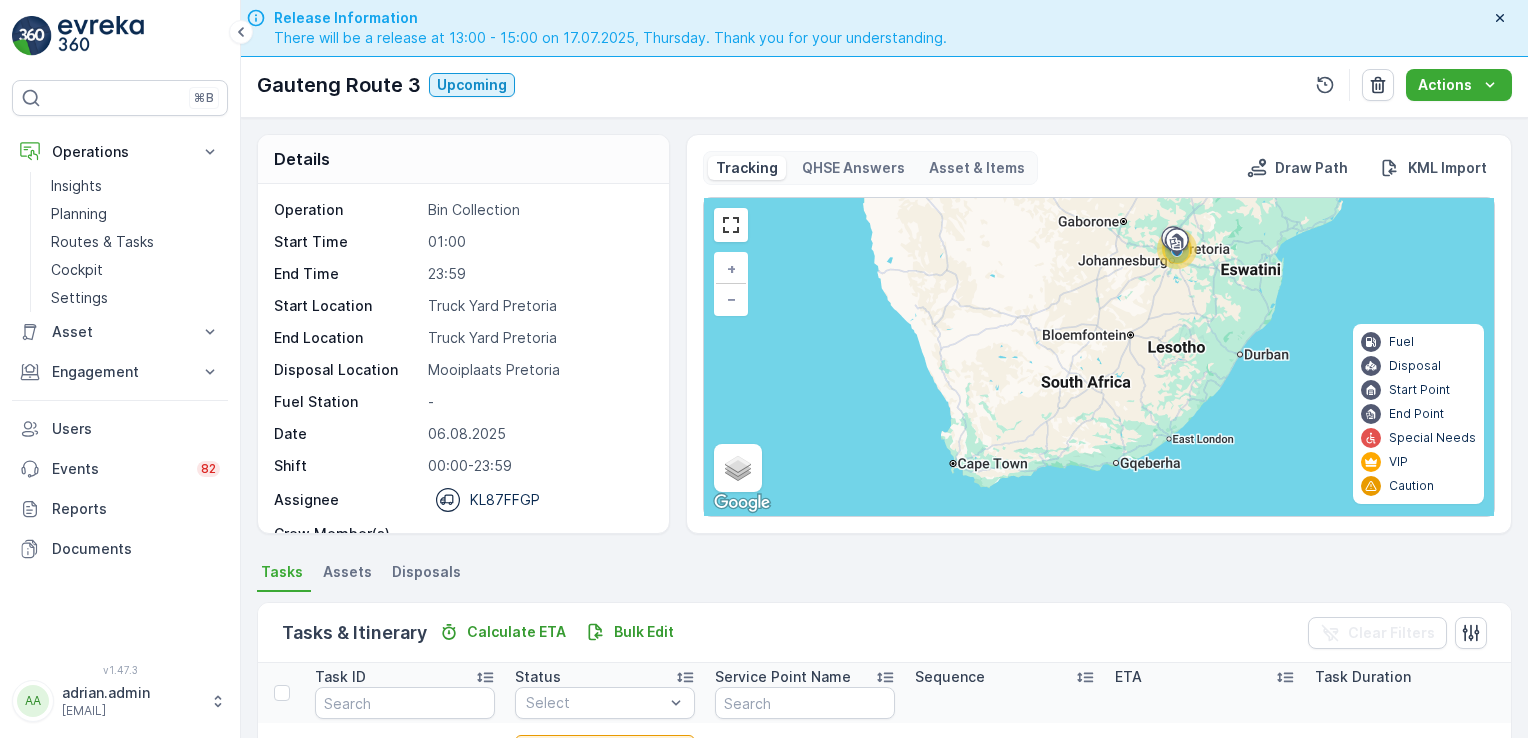 drag, startPoint x: 1522, startPoint y: 252, endPoint x: 1531, endPoint y: 469, distance: 217.18655 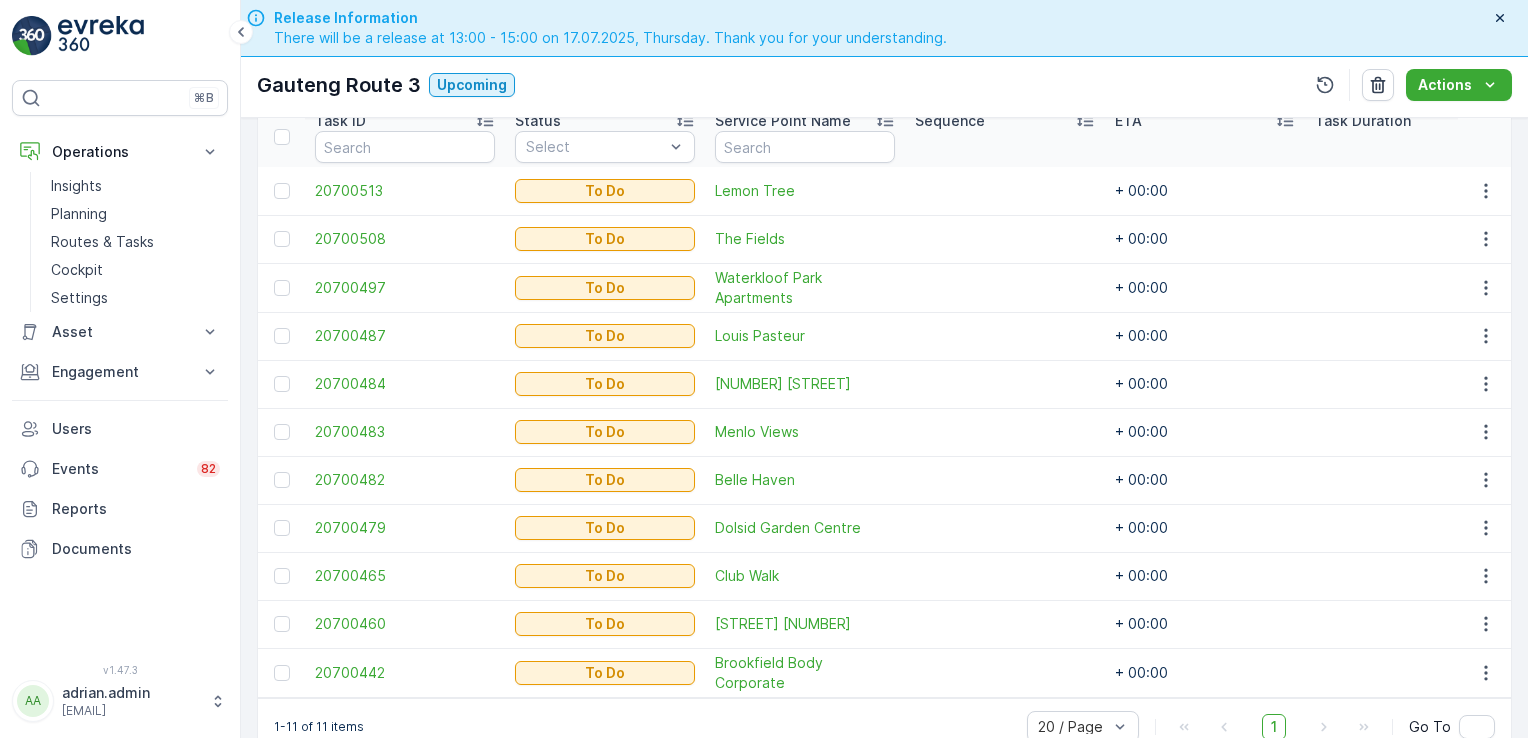 scroll, scrollTop: 604, scrollLeft: 0, axis: vertical 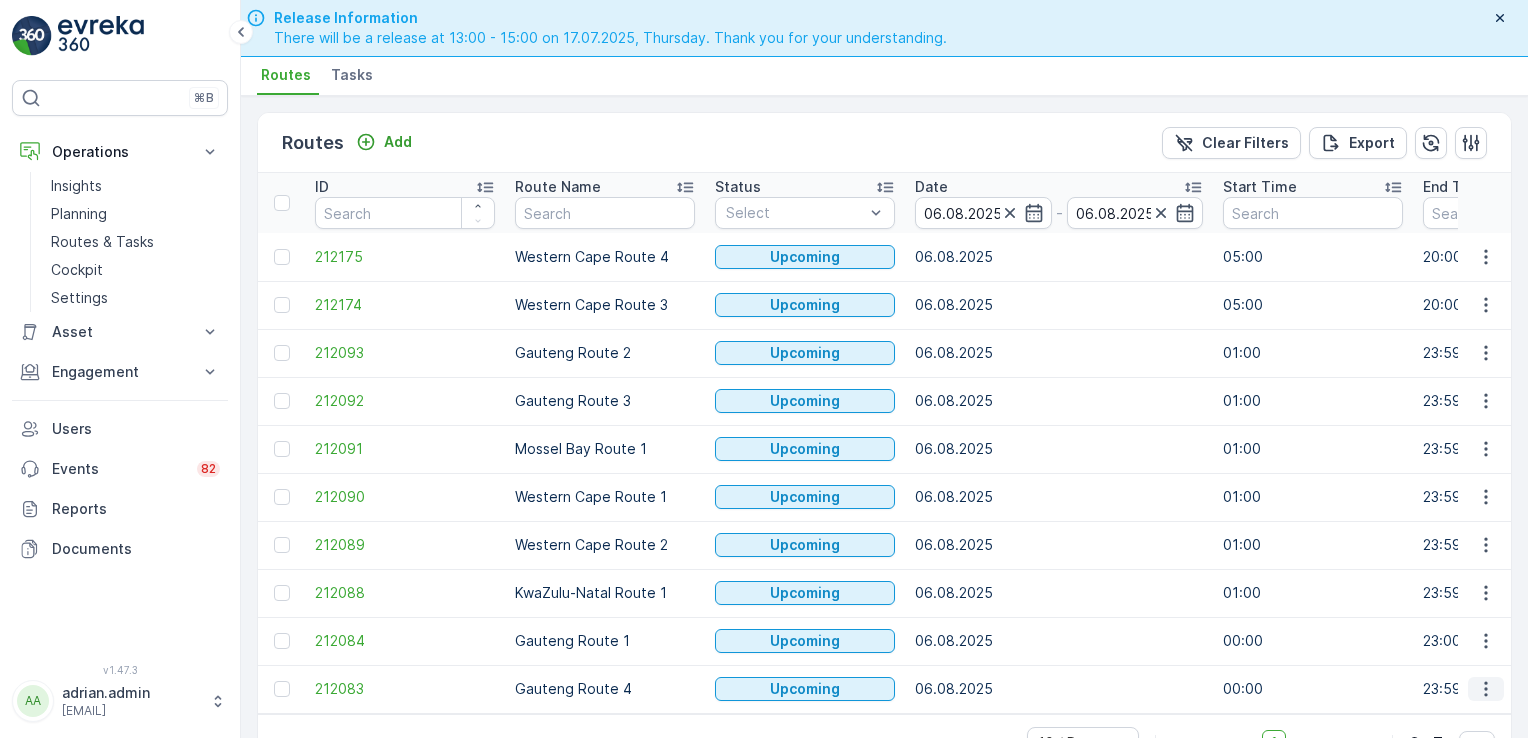 click 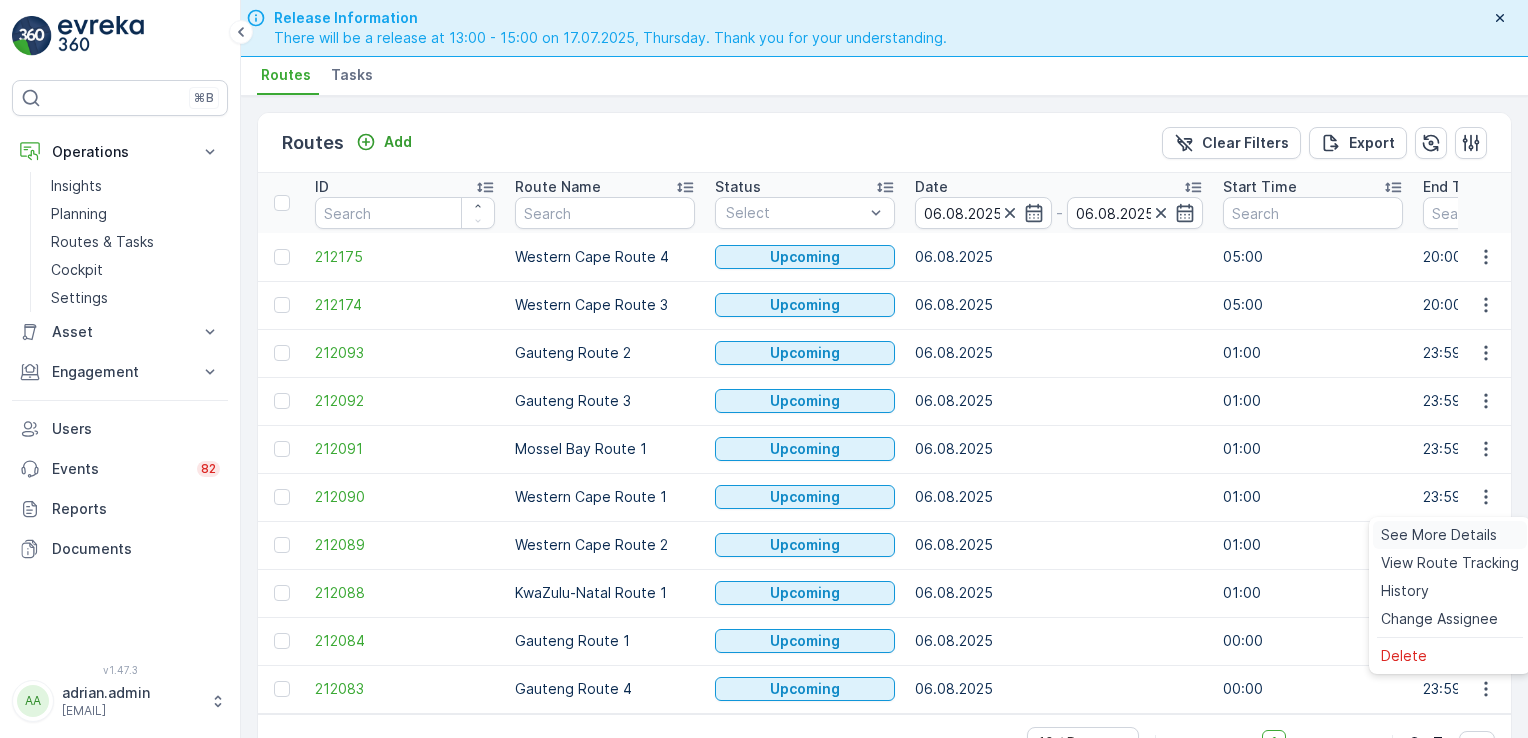 click on "See More Details" at bounding box center [1439, 535] 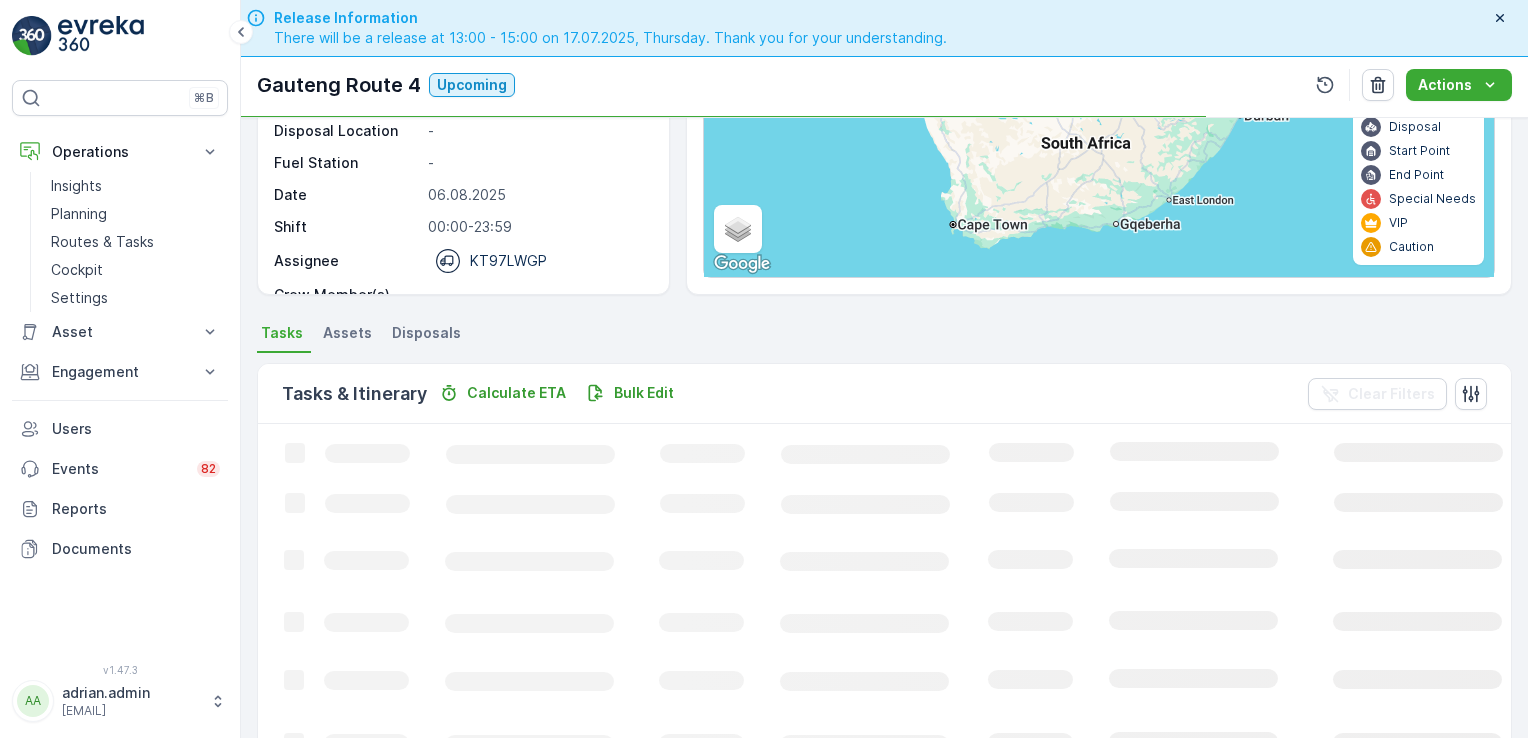 scroll, scrollTop: 292, scrollLeft: 0, axis: vertical 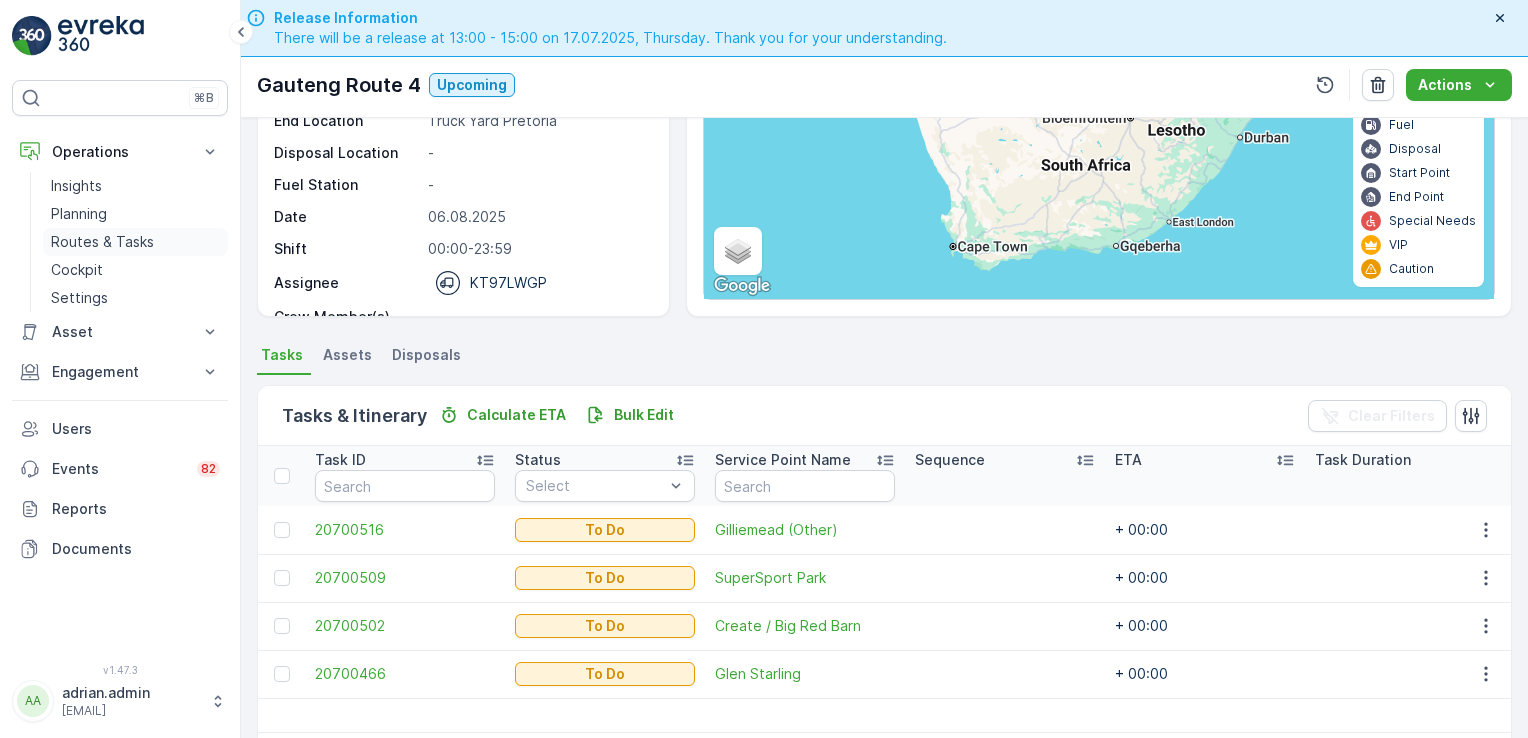 click on "Routes & Tasks" at bounding box center (102, 242) 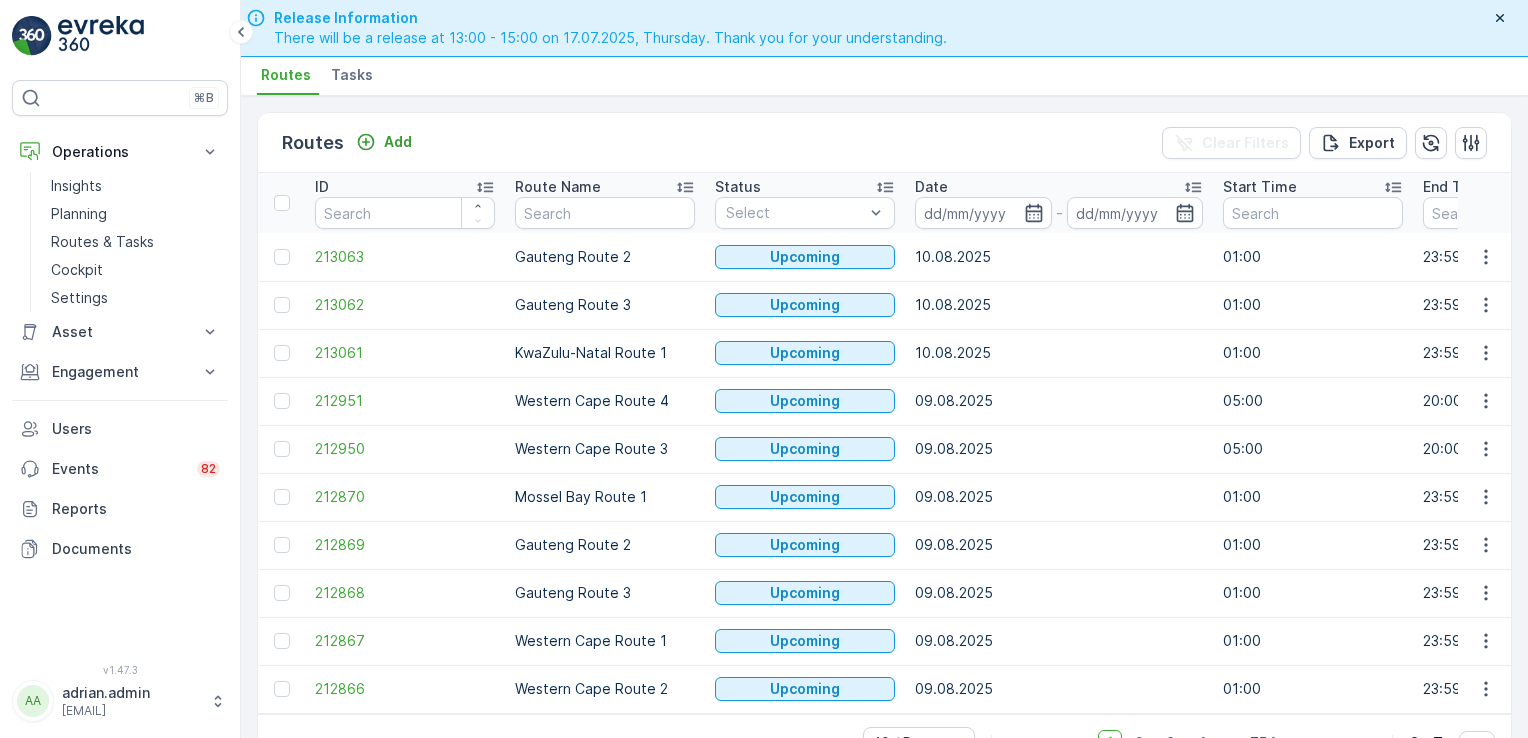 click at bounding box center [983, 213] 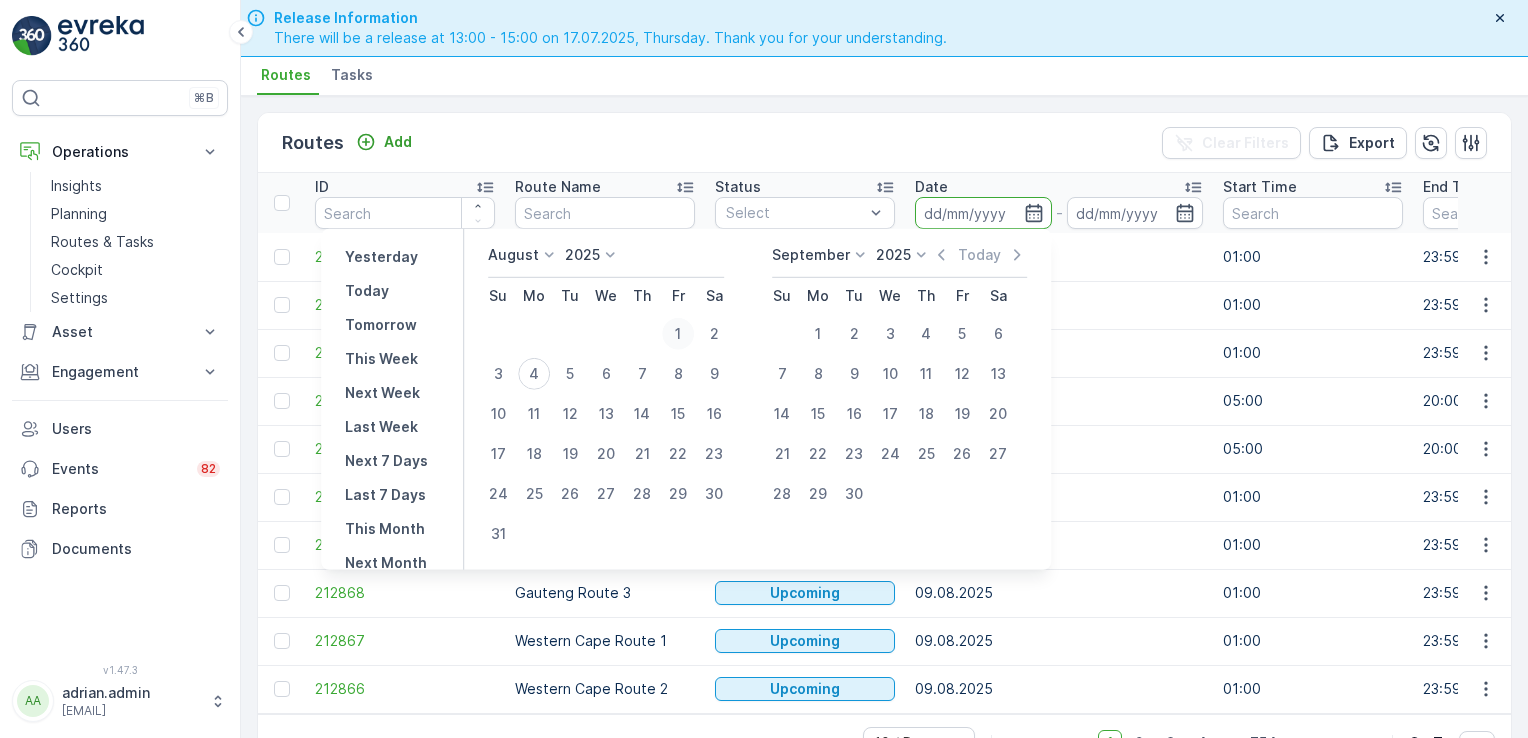 click on "1" at bounding box center (678, 334) 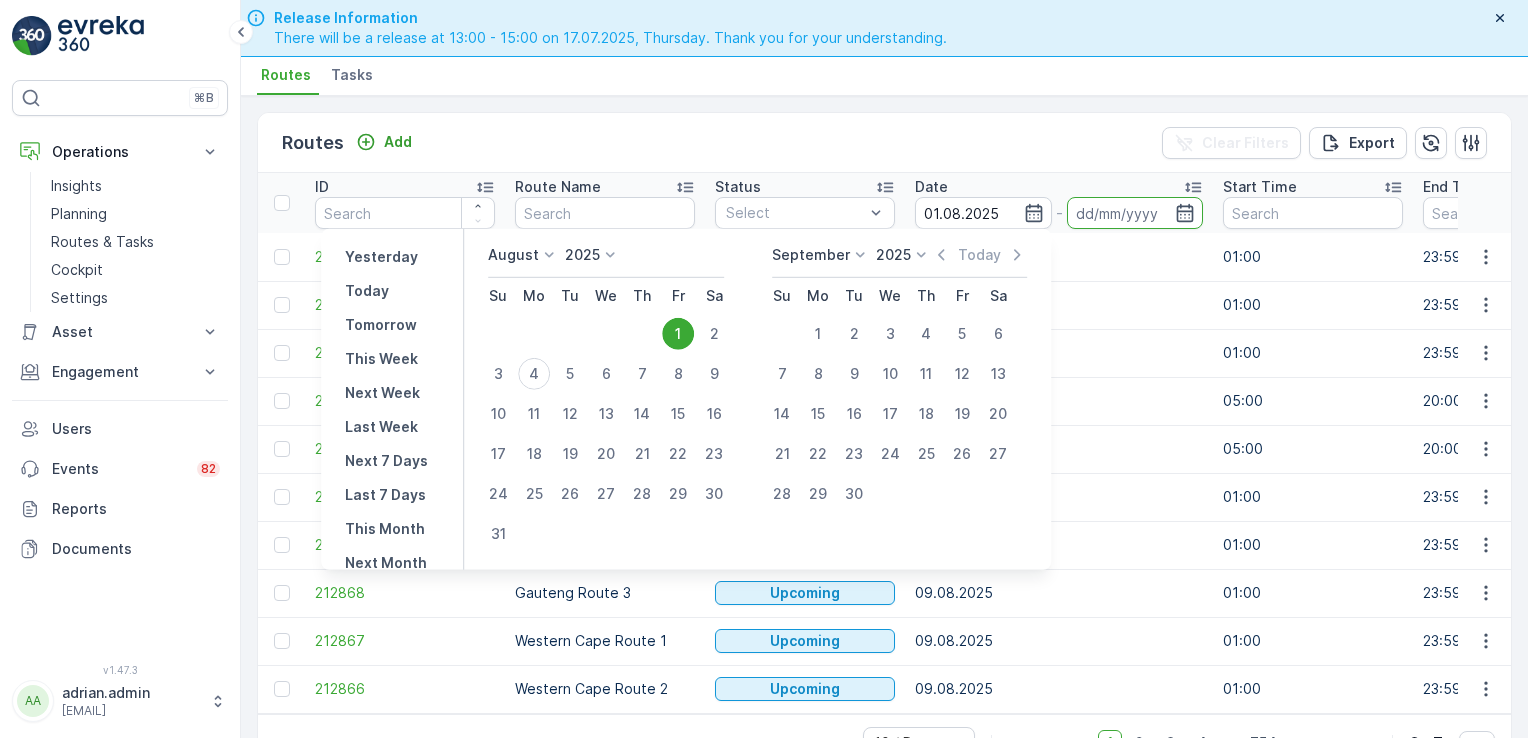 click on "1" at bounding box center (678, 334) 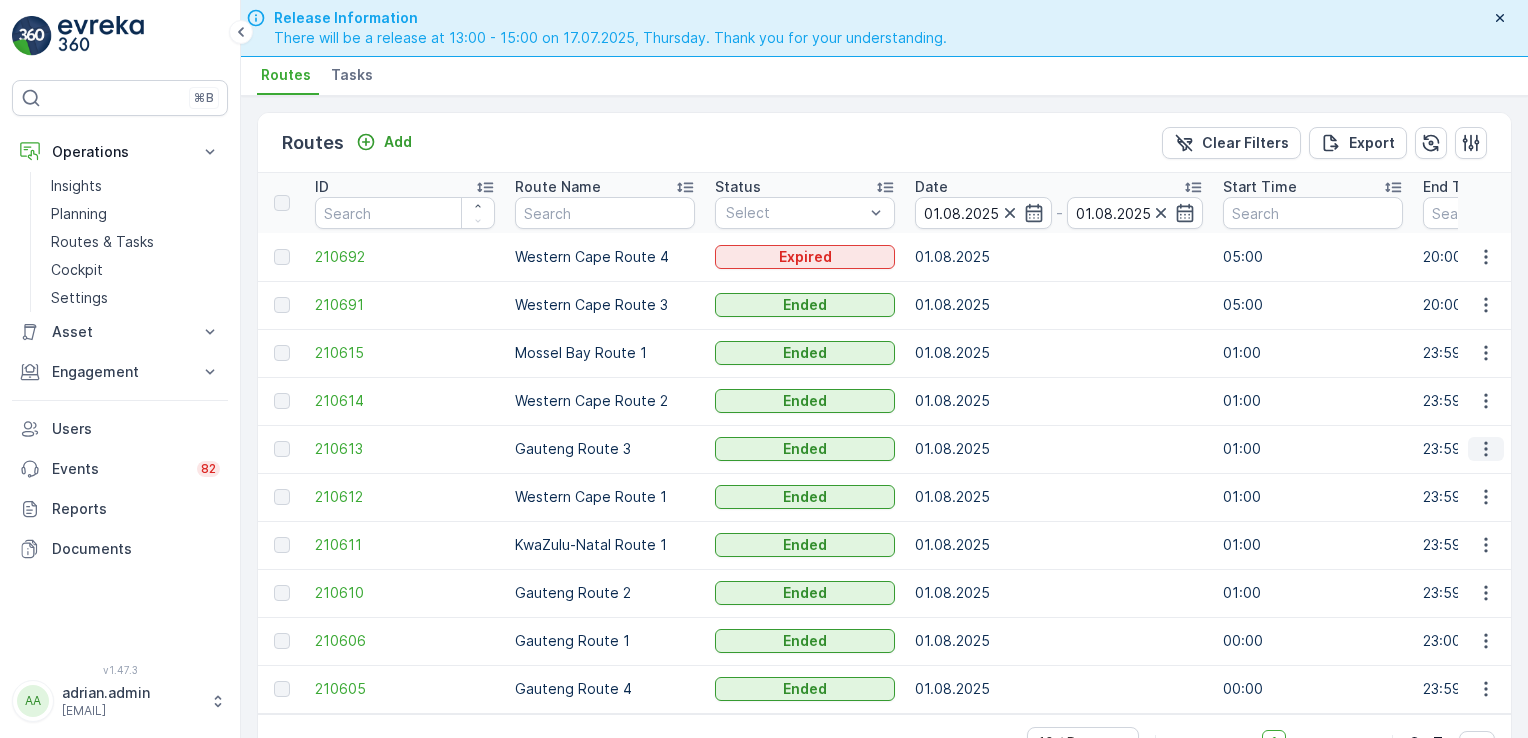 click 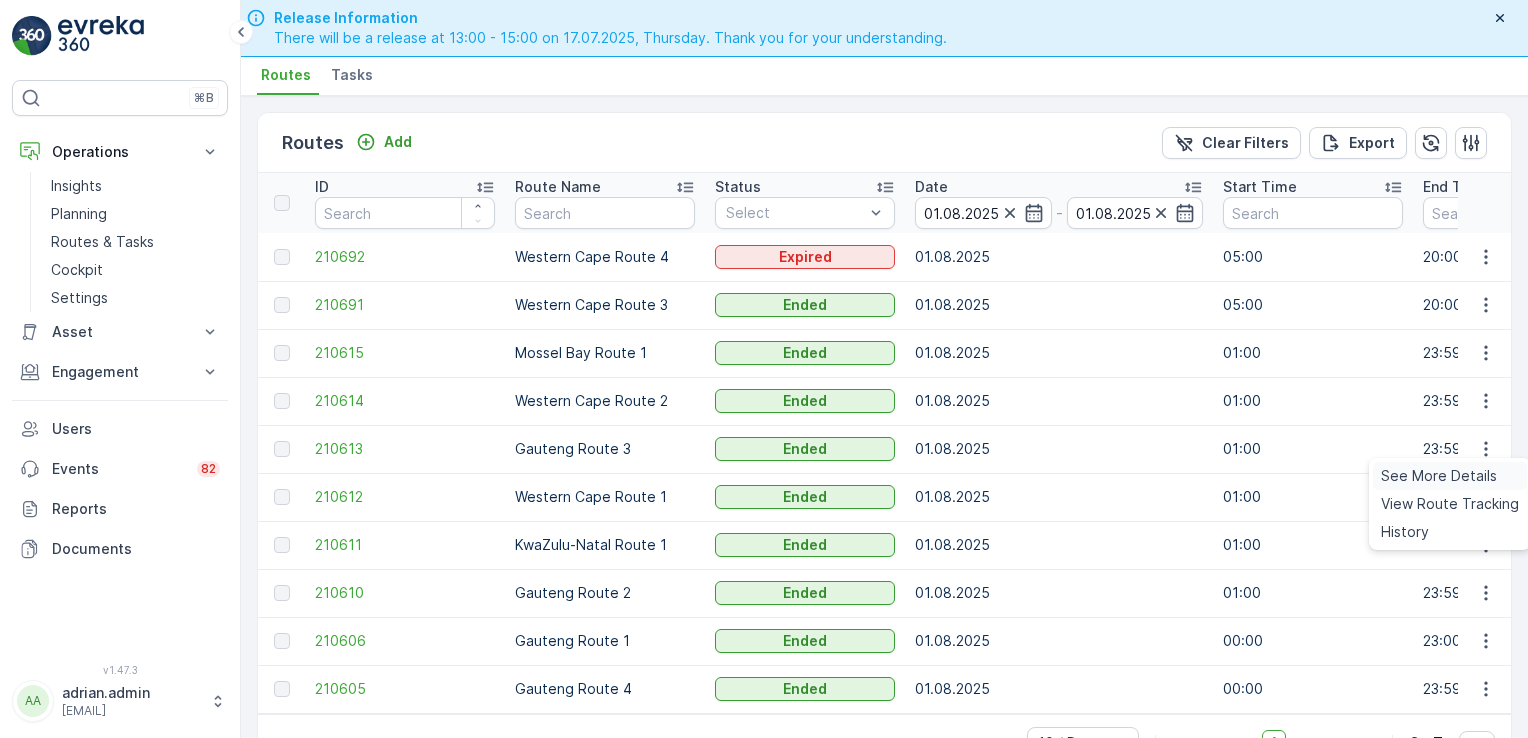 drag, startPoint x: 1481, startPoint y: 446, endPoint x: 1473, endPoint y: 474, distance: 29.12044 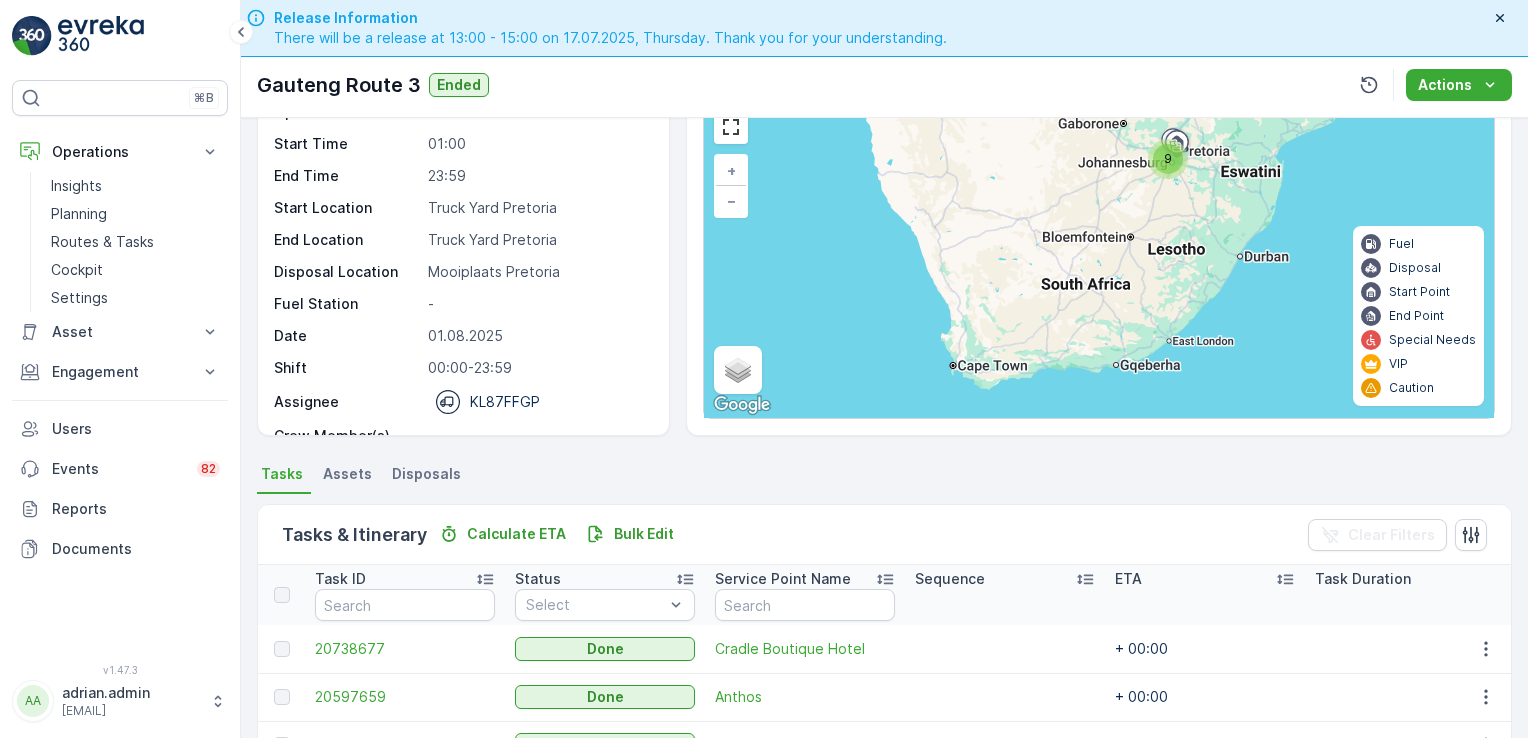scroll, scrollTop: 0, scrollLeft: 0, axis: both 